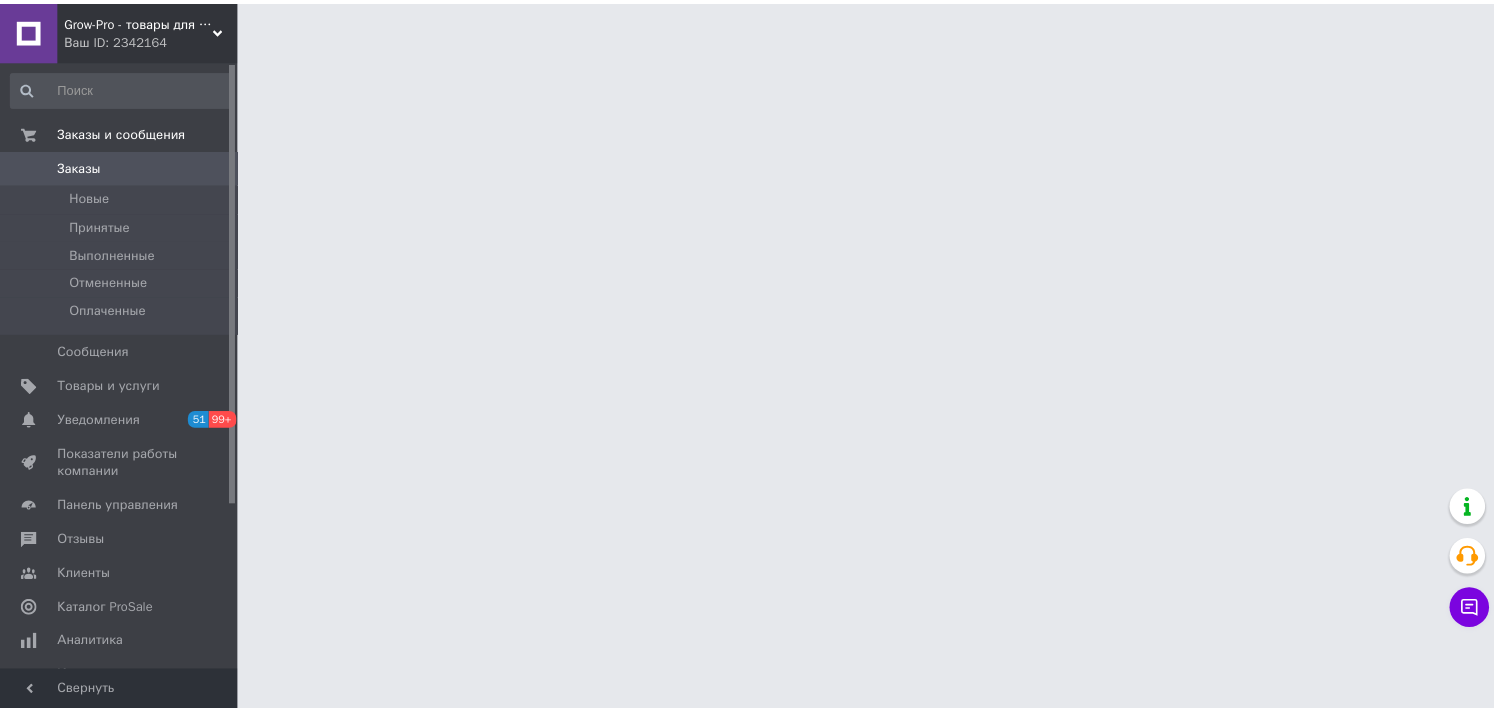 scroll, scrollTop: 0, scrollLeft: 0, axis: both 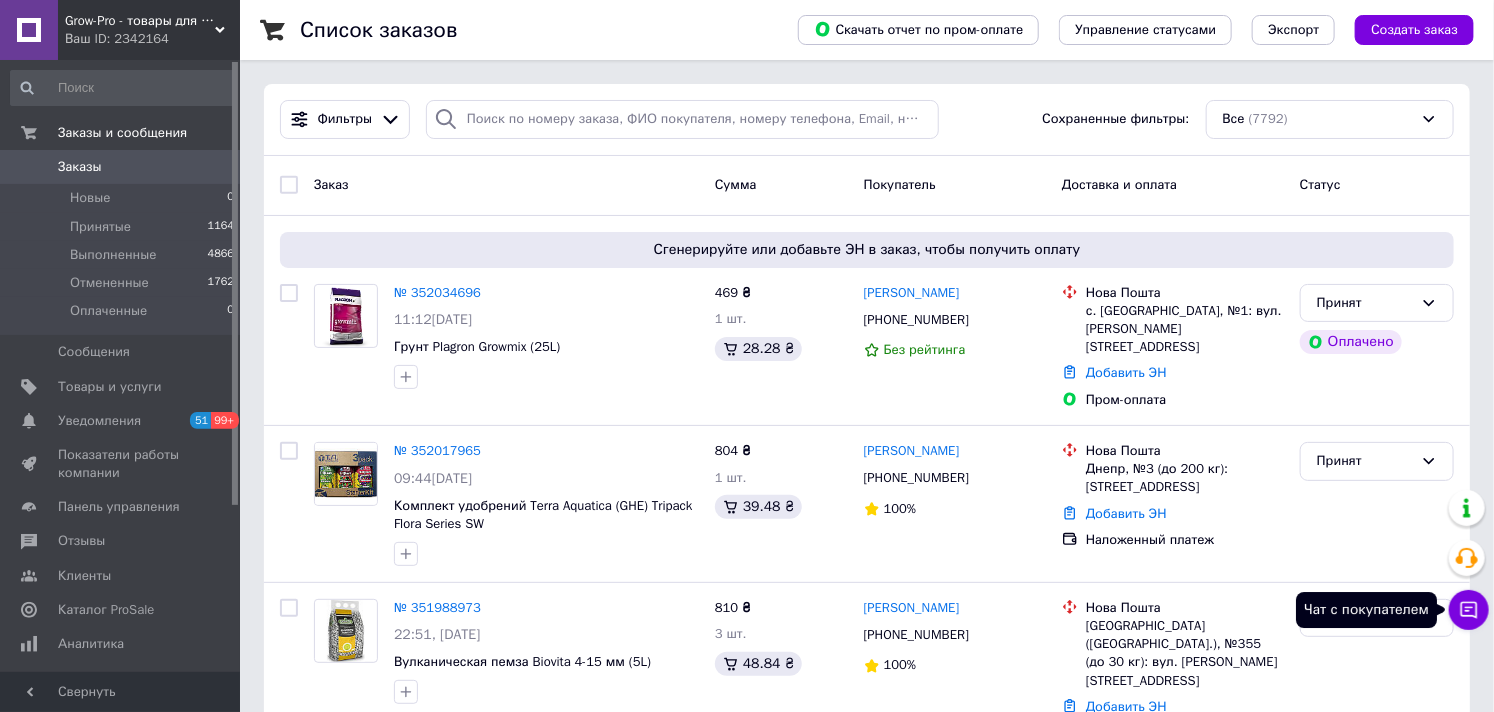 click 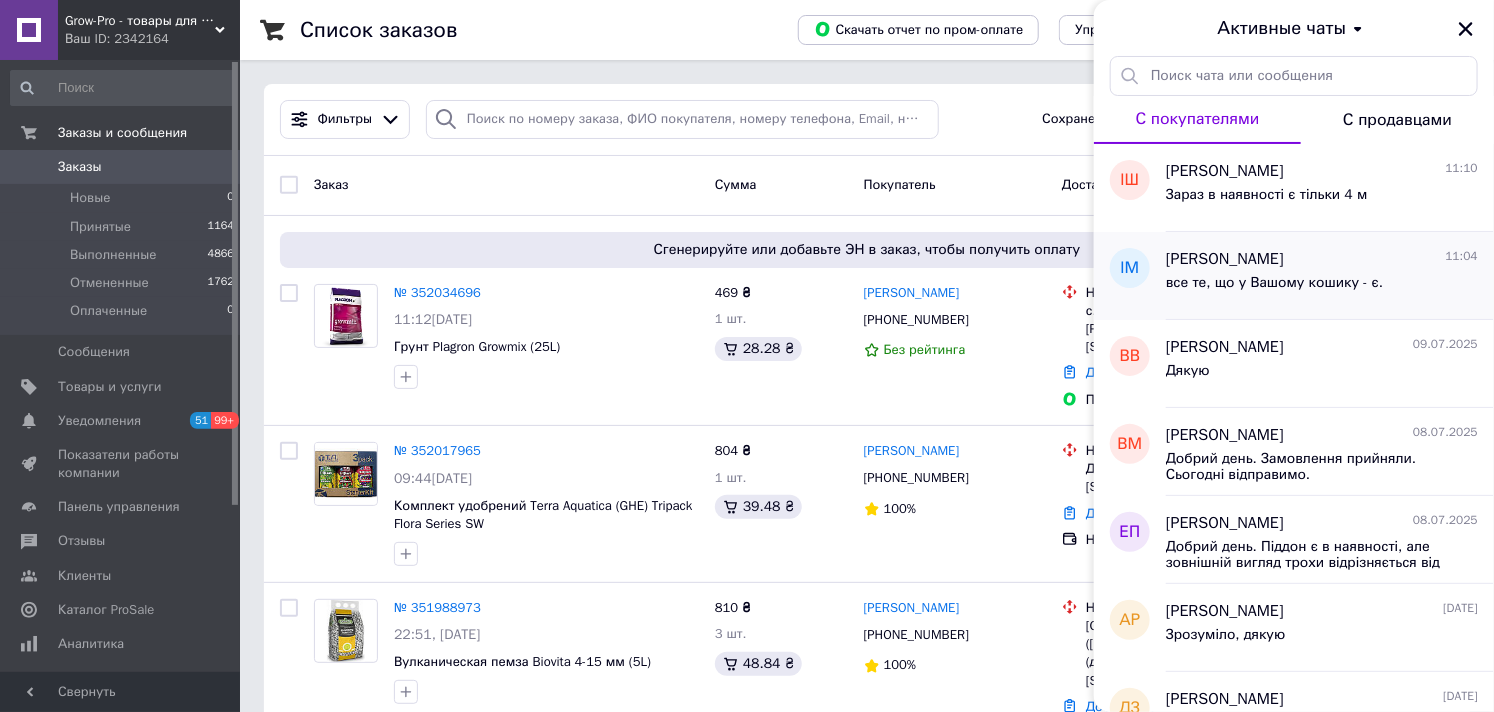 click on "Ігор Маловик 11:04" at bounding box center [1322, 259] 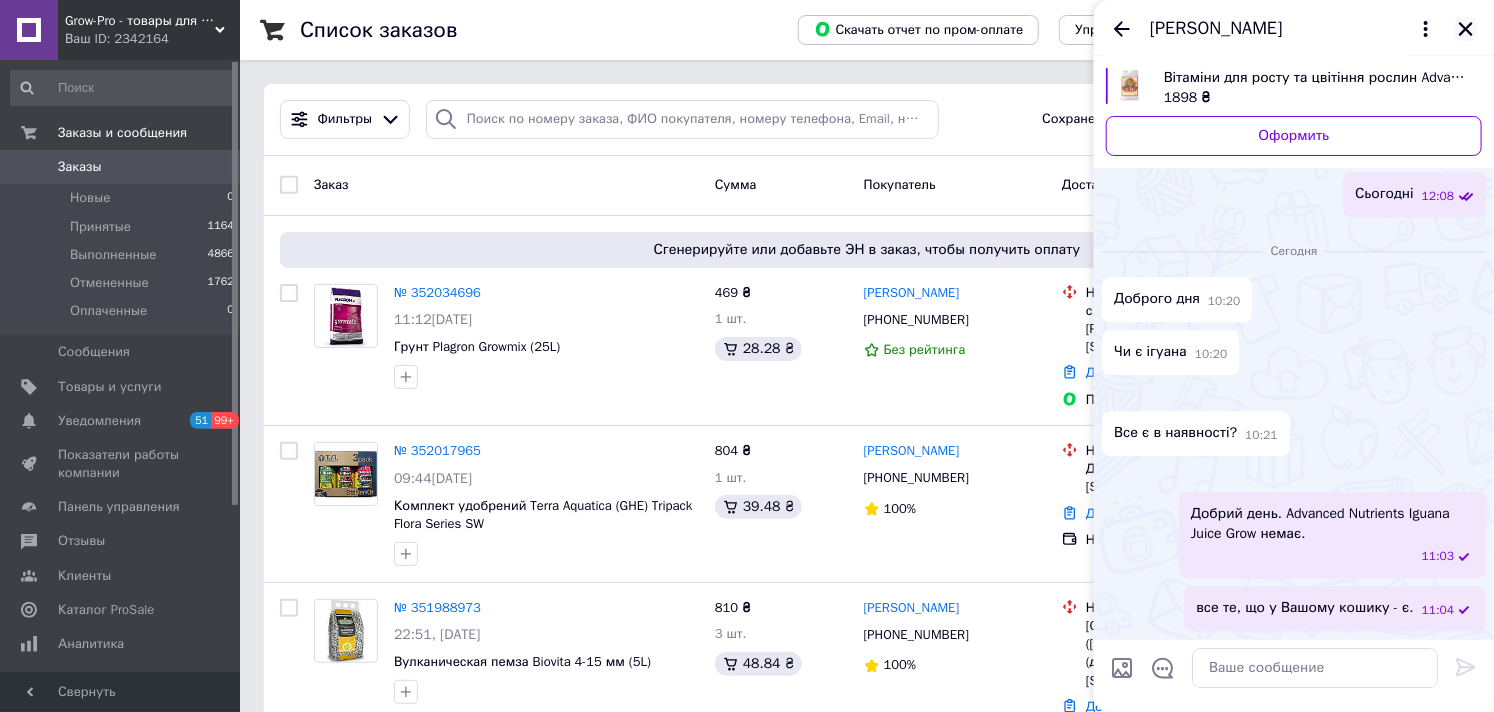 scroll, scrollTop: 3334, scrollLeft: 0, axis: vertical 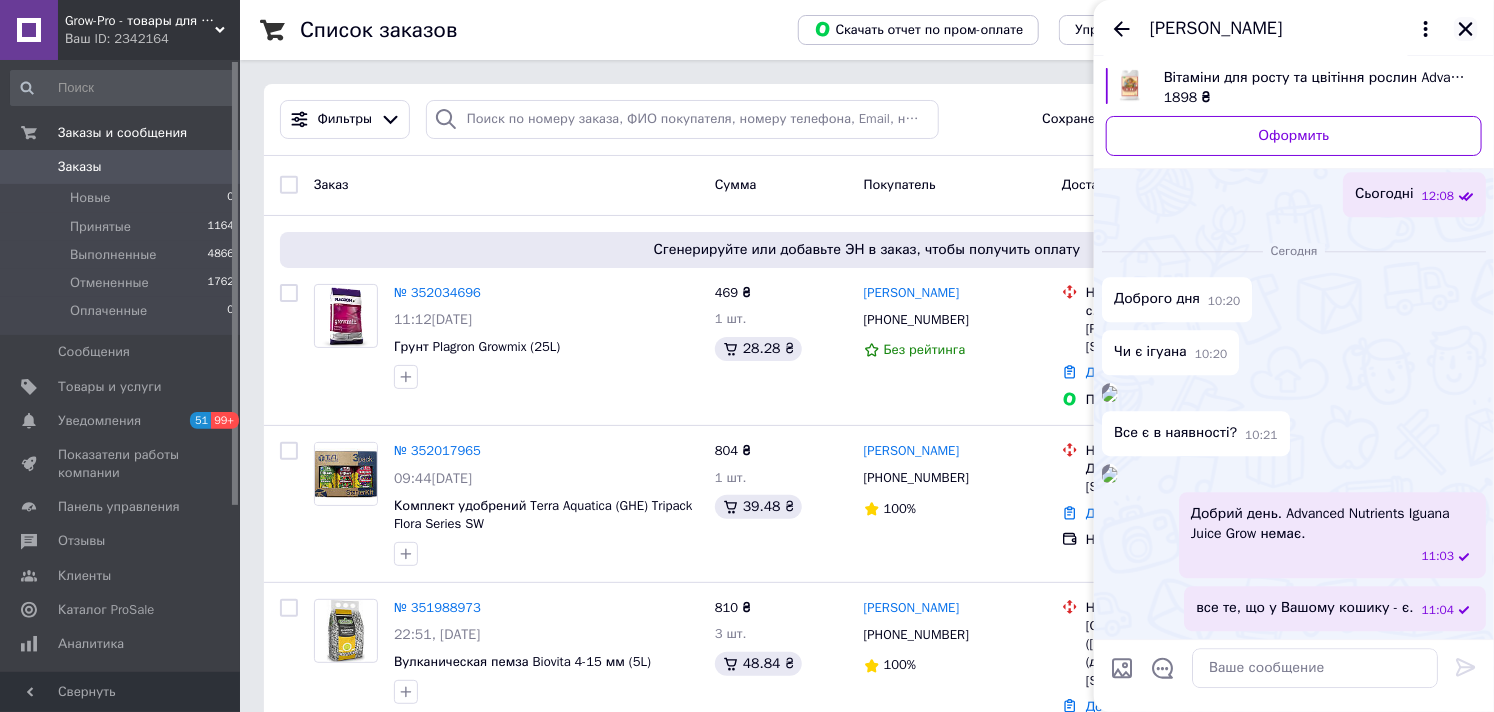 click 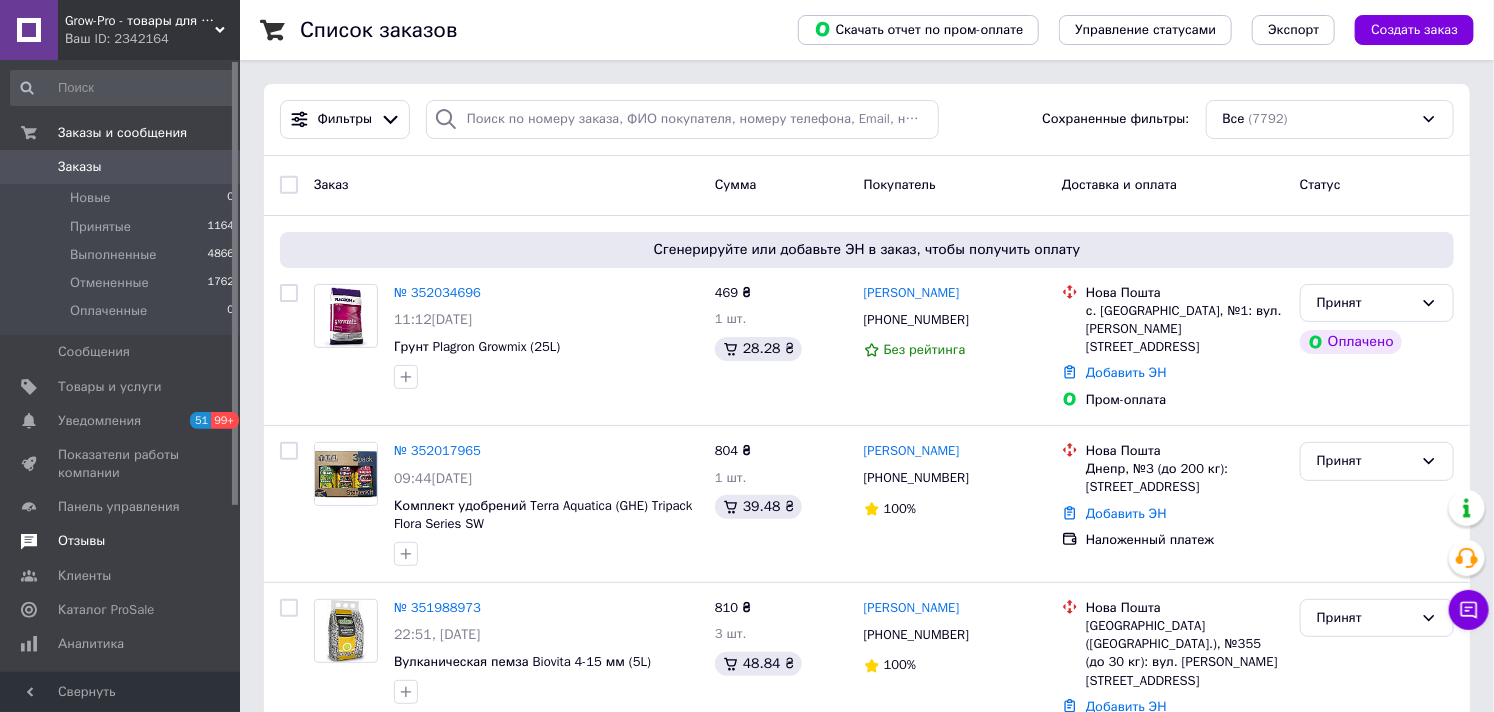 click on "Отзывы" at bounding box center (81, 541) 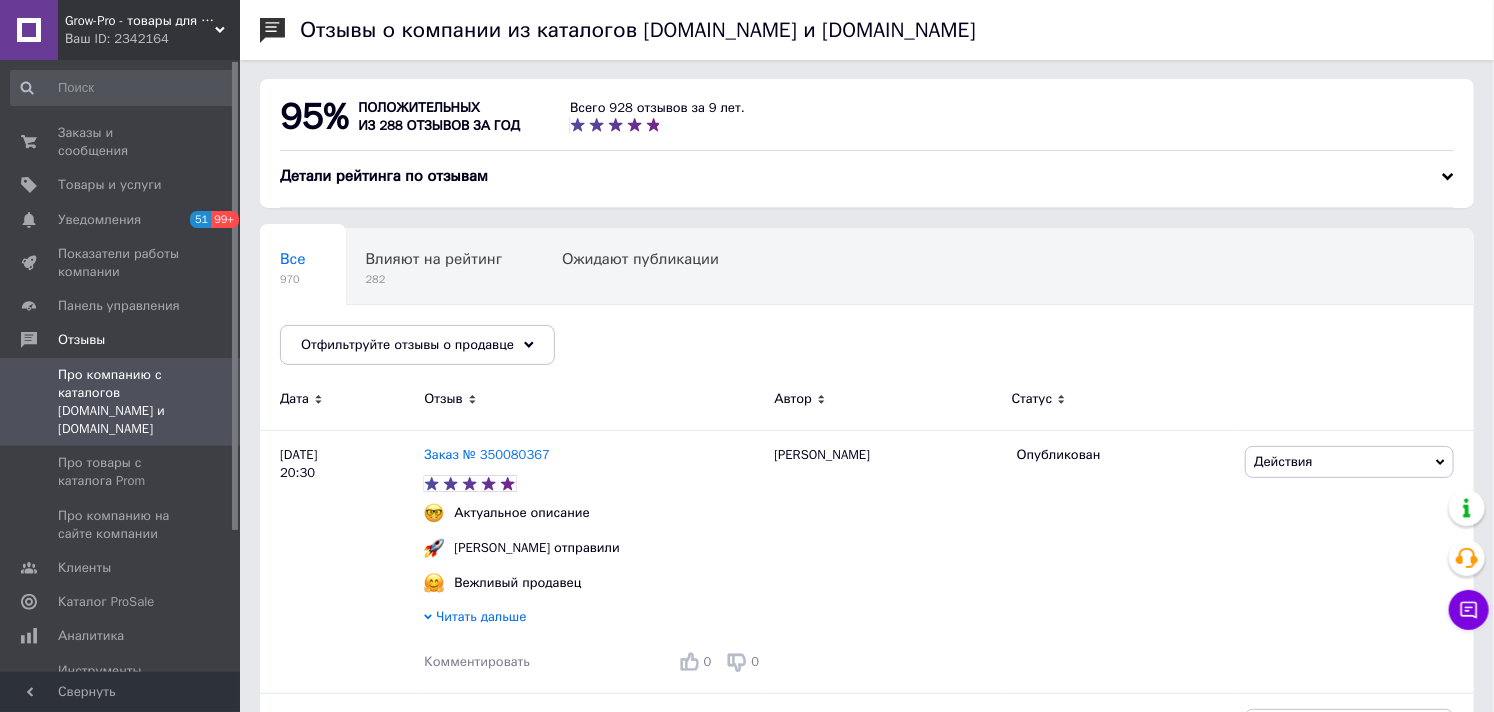 scroll, scrollTop: 0, scrollLeft: 0, axis: both 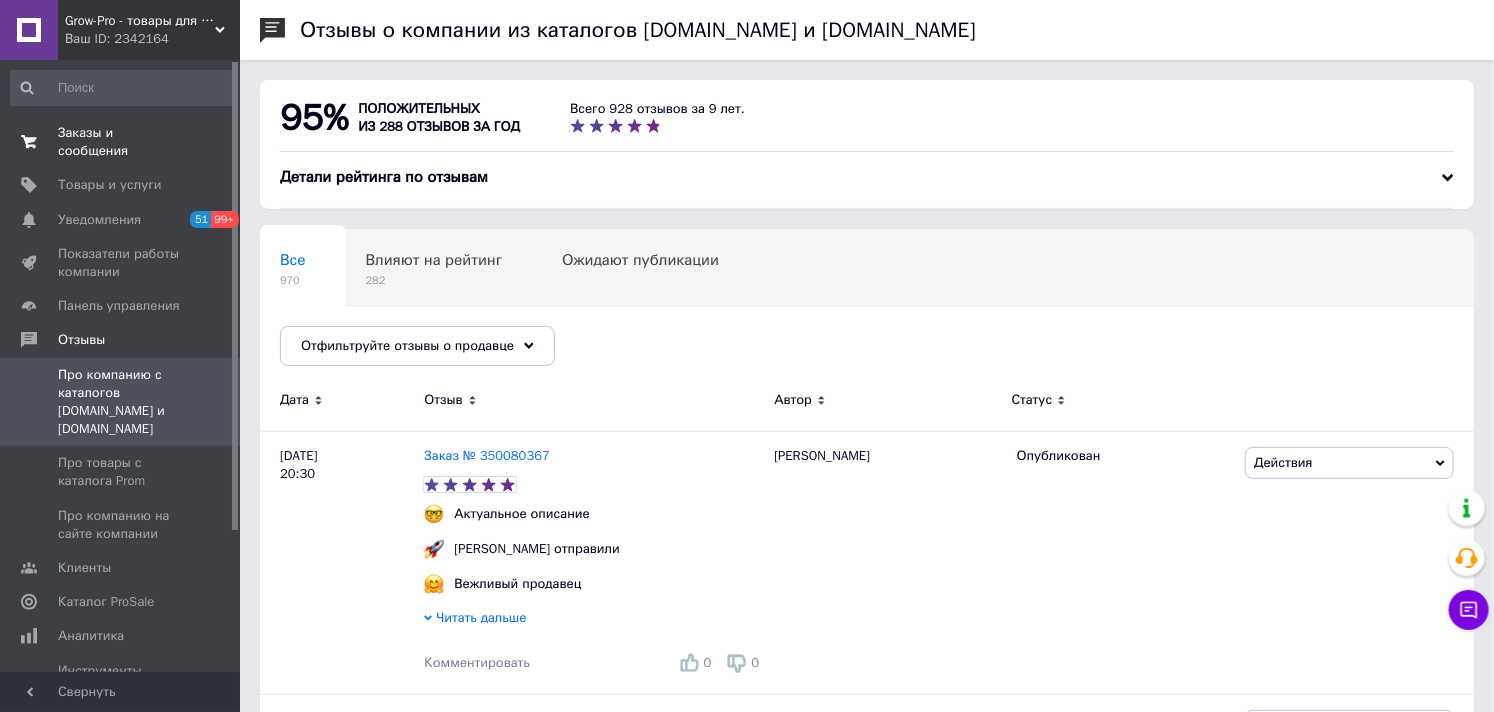 click on "Заказы и сообщения" at bounding box center (121, 142) 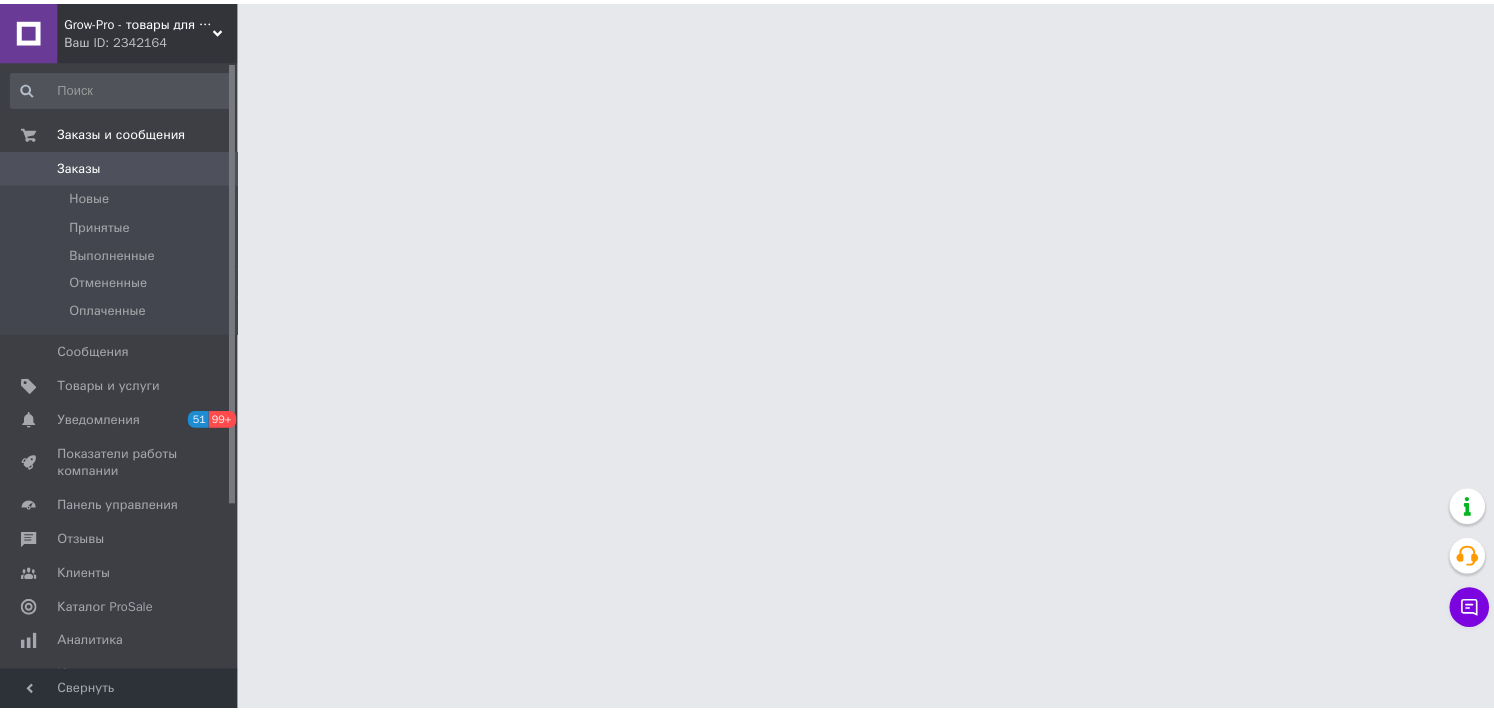 scroll, scrollTop: 0, scrollLeft: 0, axis: both 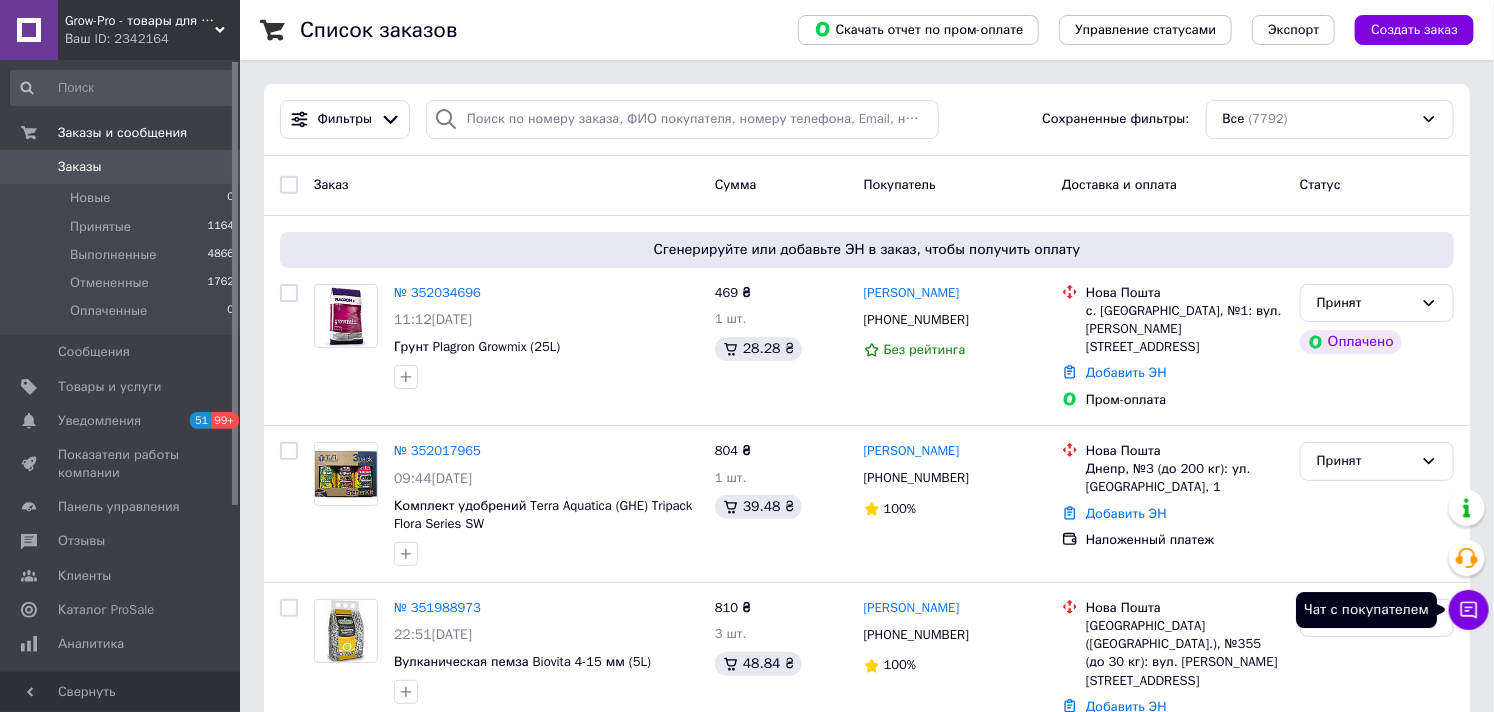 click on "Чат с покупателем" at bounding box center [1469, 610] 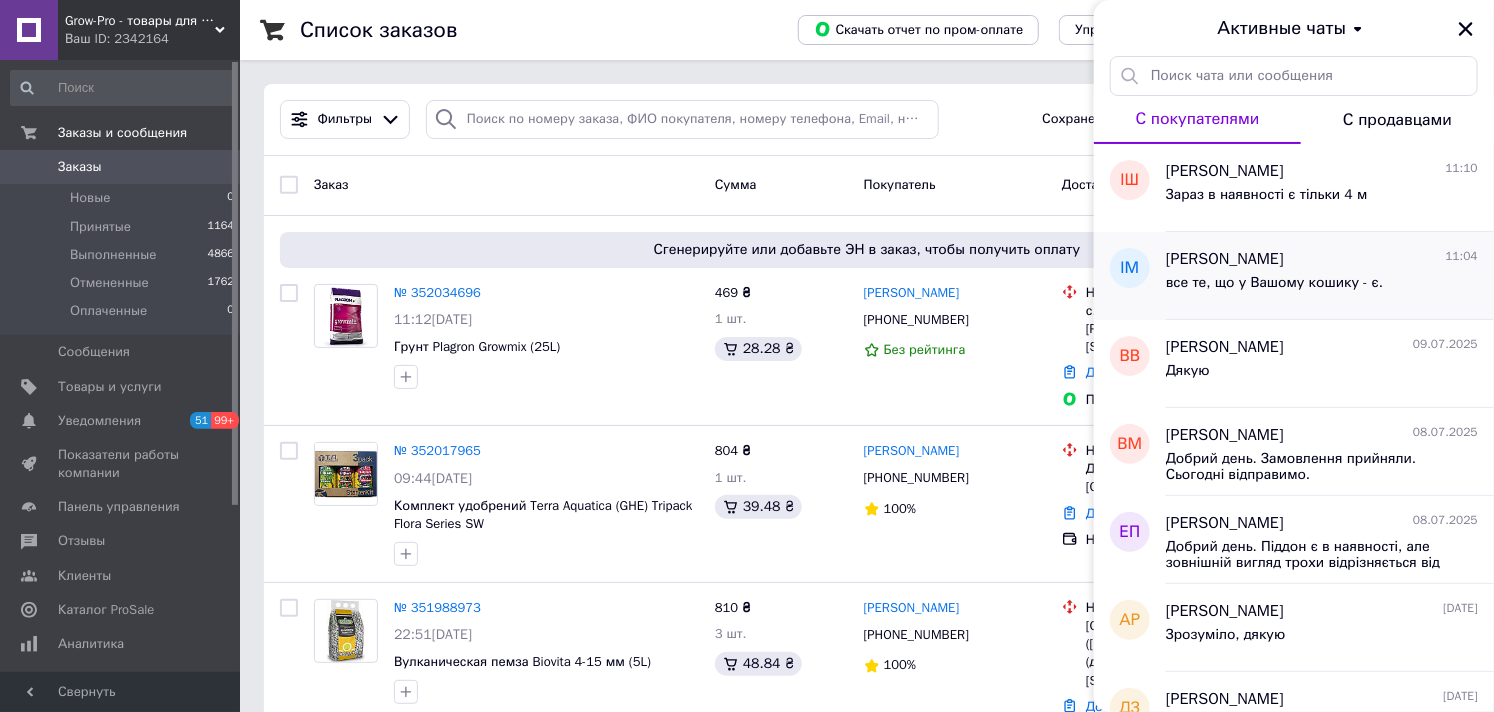 click on "[PERSON_NAME]" at bounding box center (1225, 259) 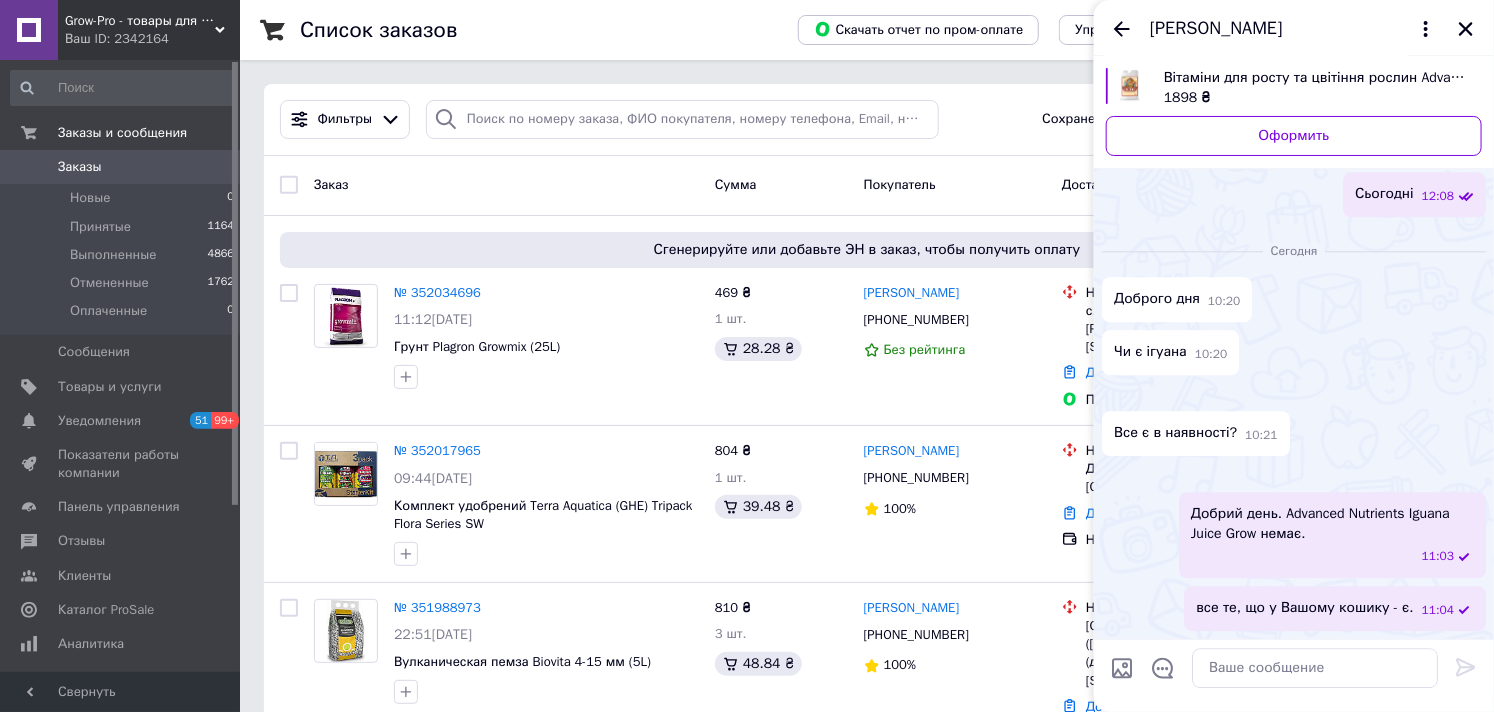 scroll, scrollTop: 3334, scrollLeft: 0, axis: vertical 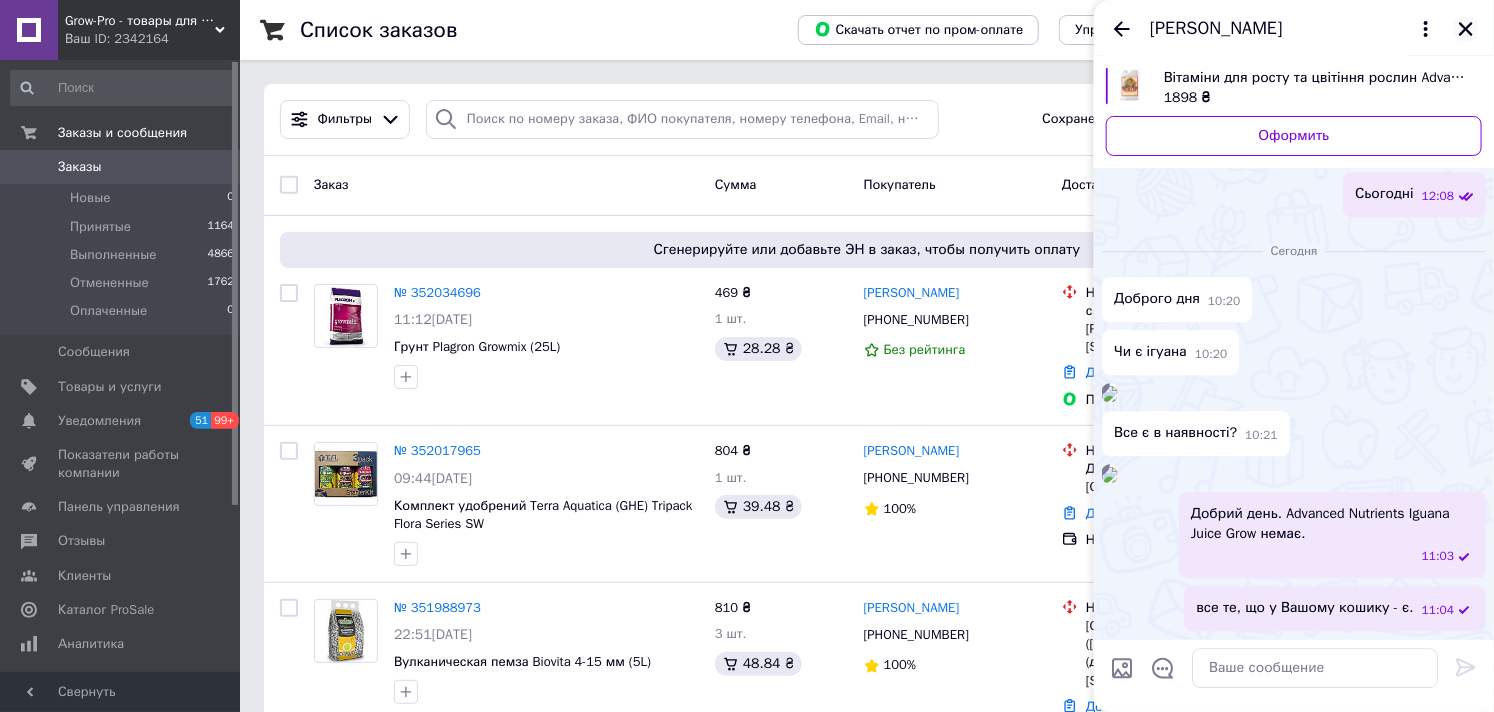 click 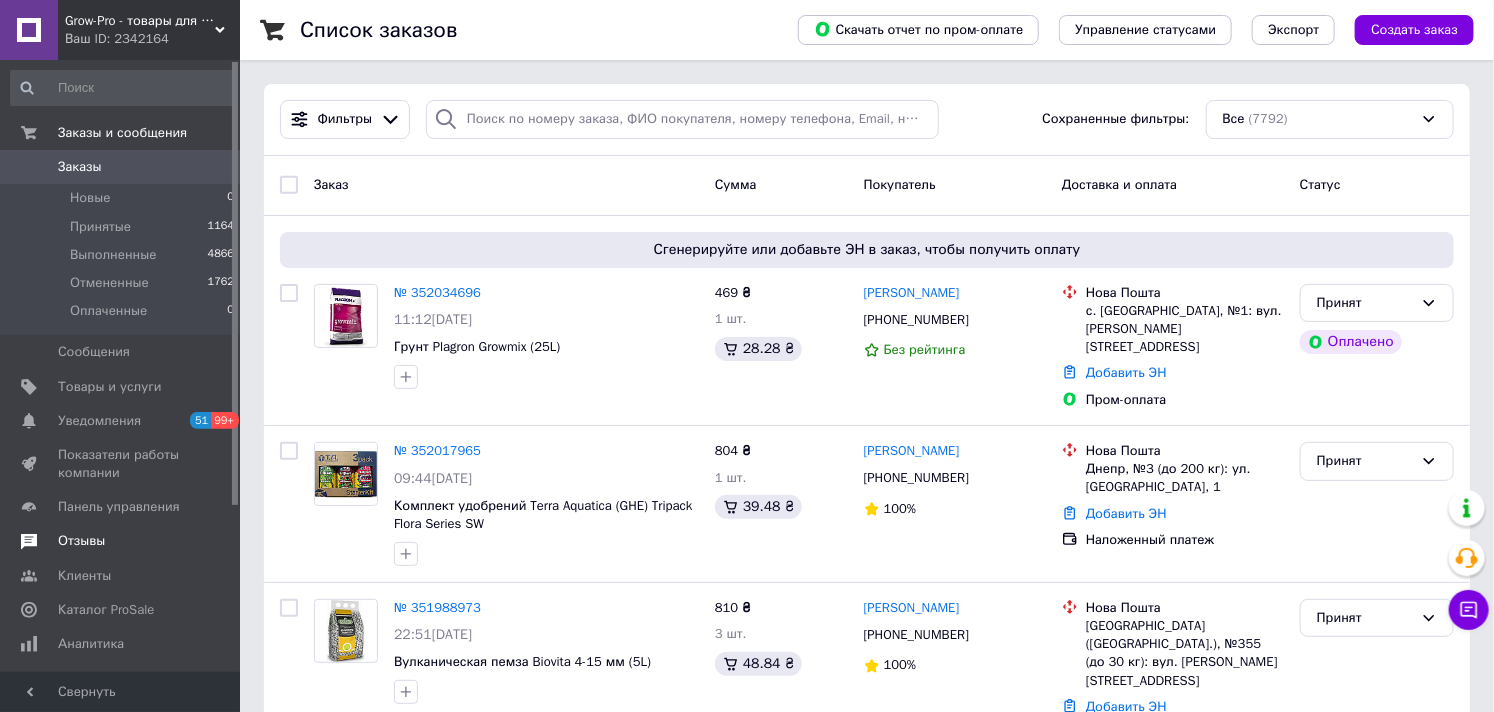 click on "Отзывы" at bounding box center [81, 541] 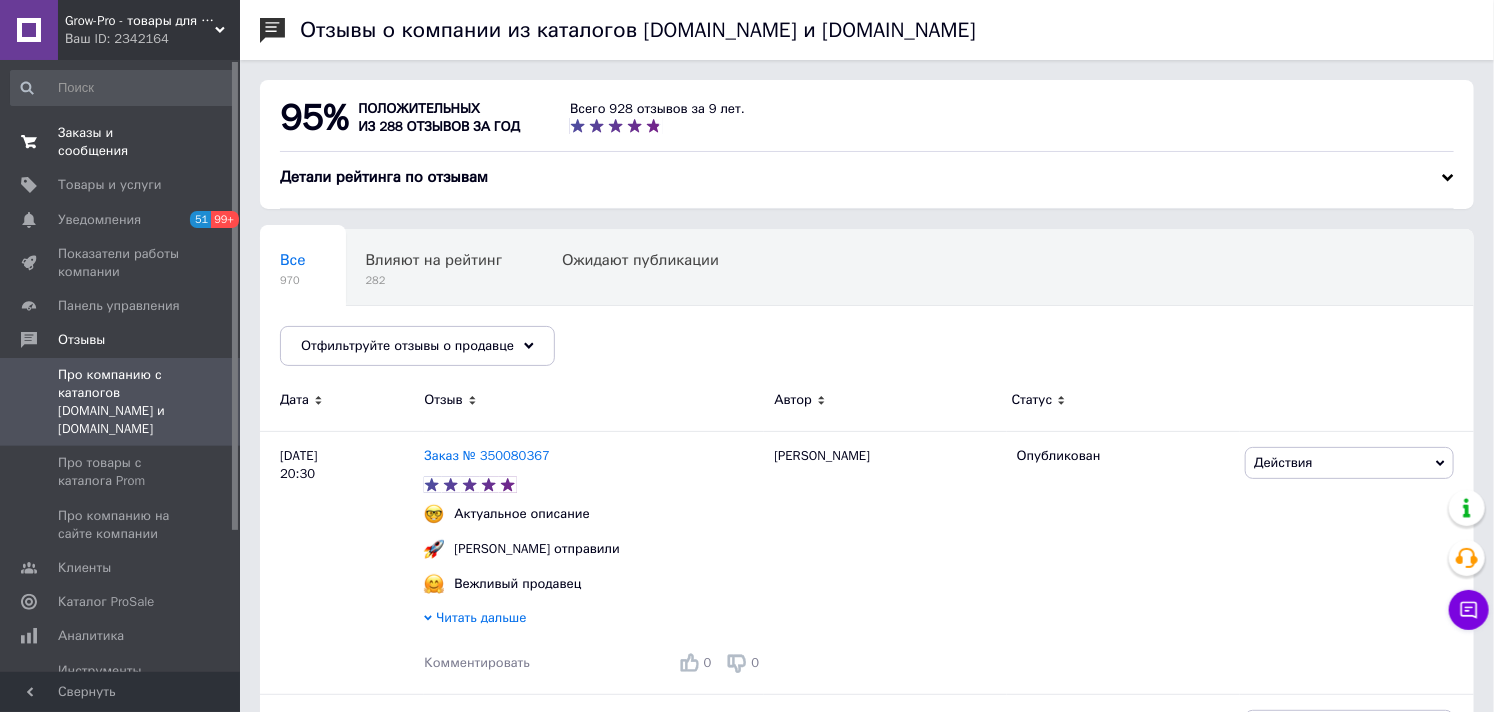 click on "Заказы и сообщения" at bounding box center (121, 142) 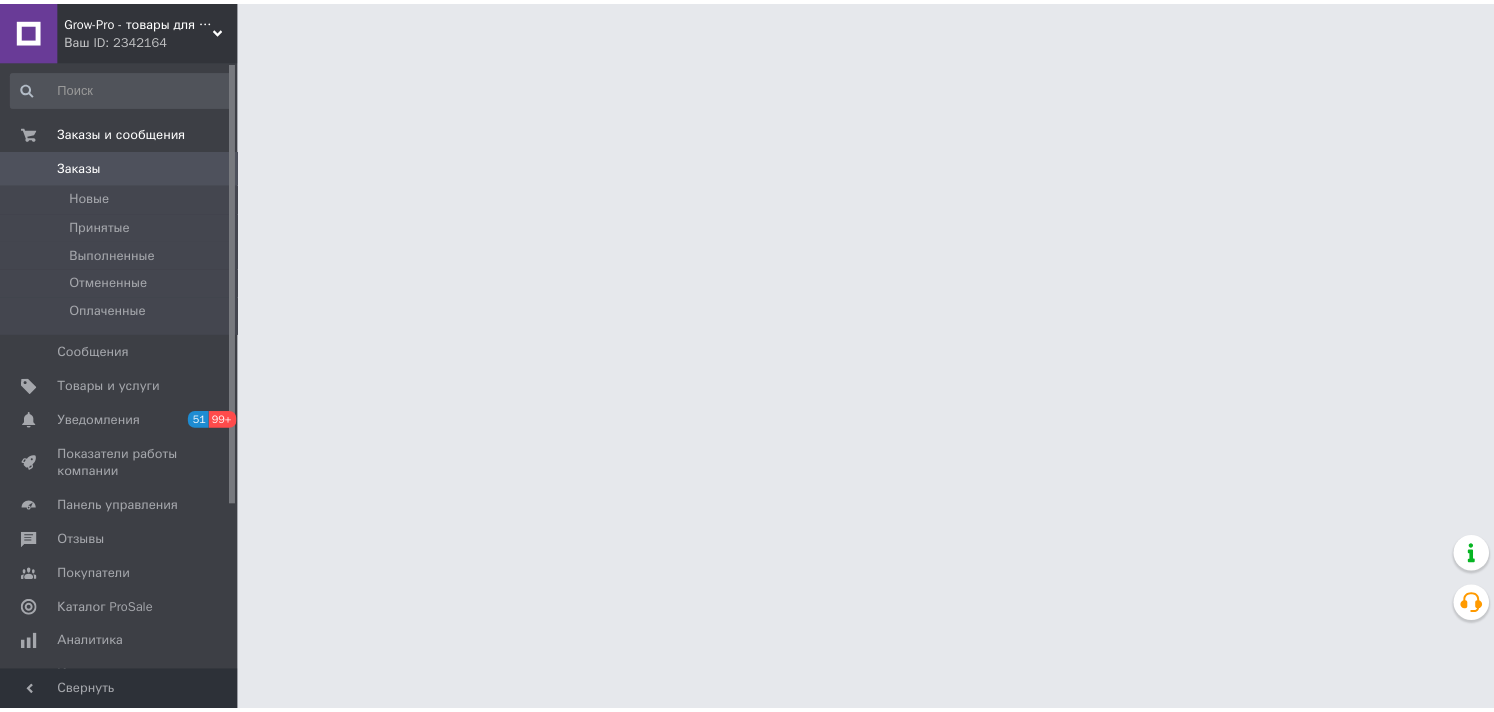 scroll, scrollTop: 0, scrollLeft: 0, axis: both 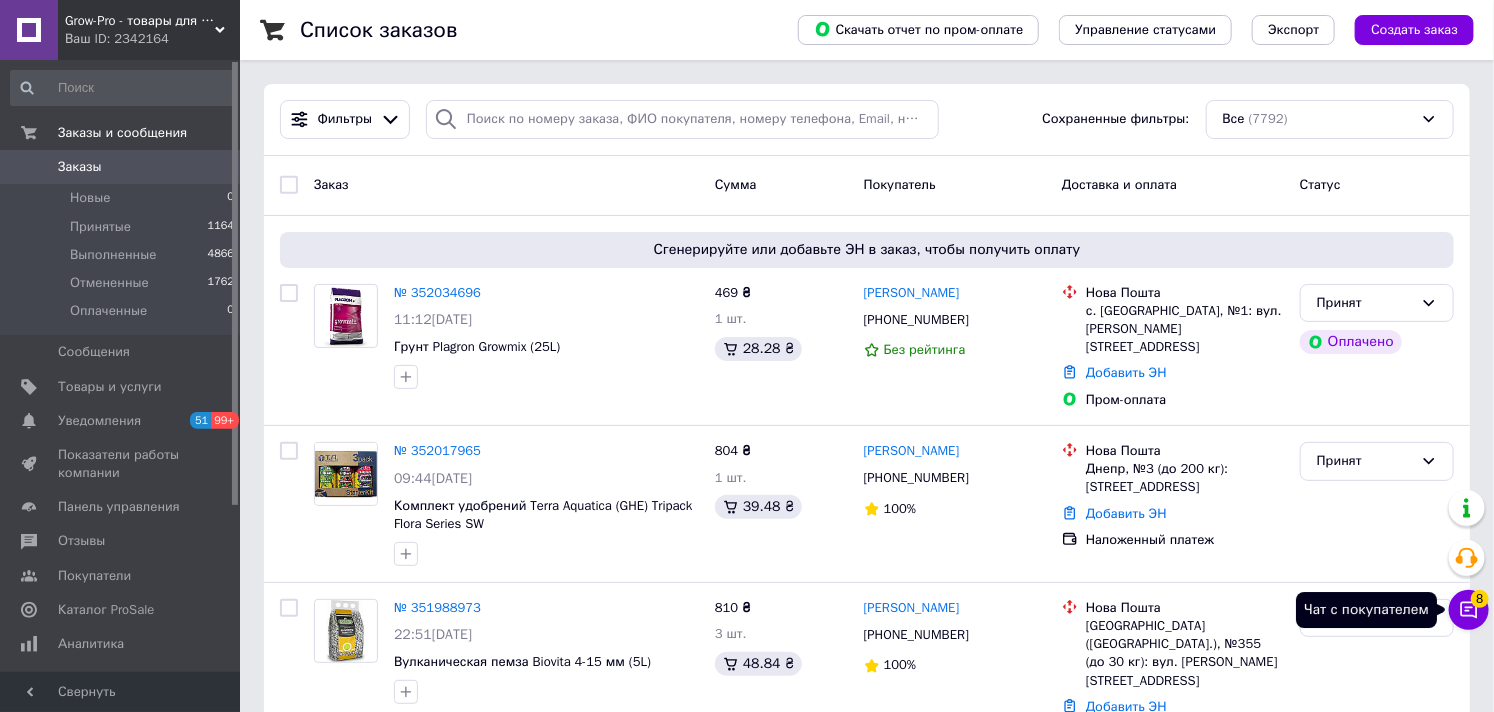 click on "Чат с покупателем 8" at bounding box center (1469, 610) 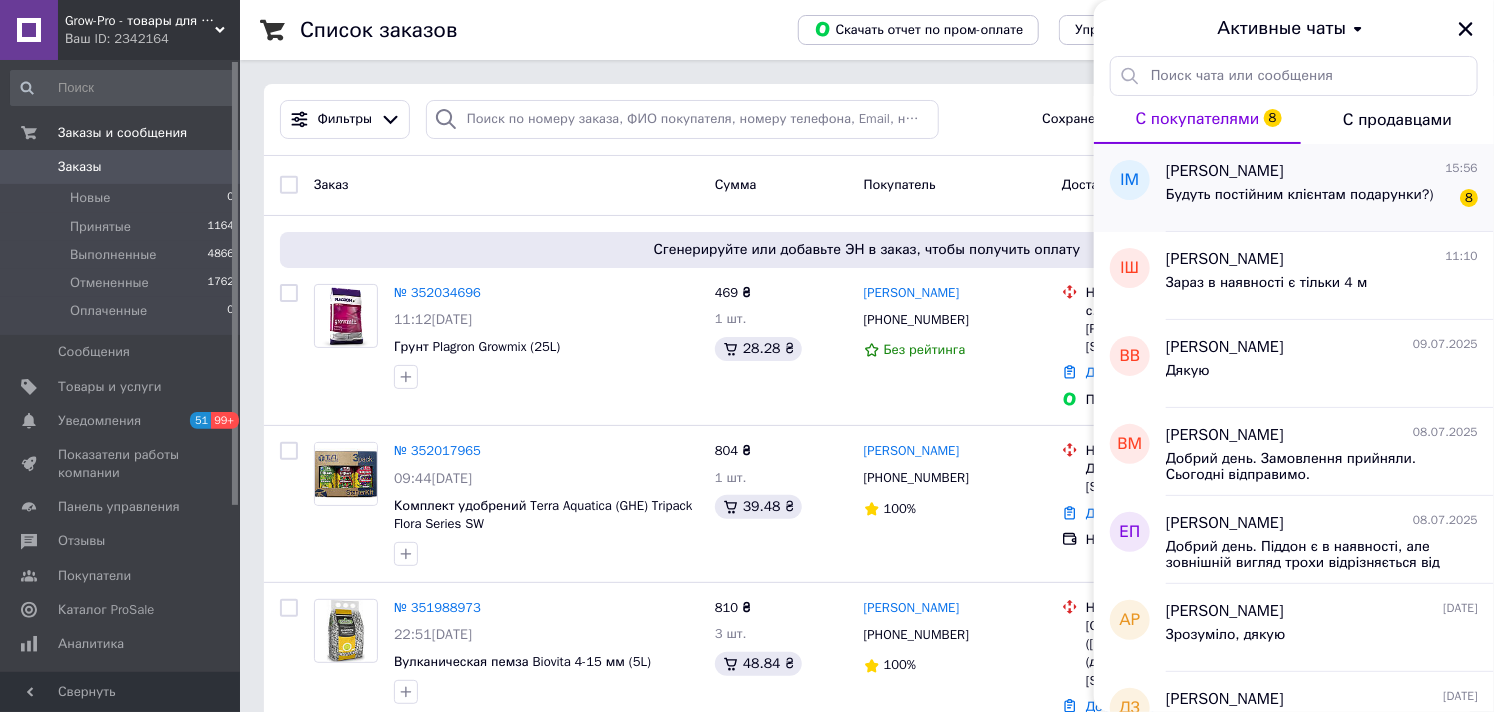 click on "Будуть постійним клієнтам подарунки?)" at bounding box center [1300, 201] 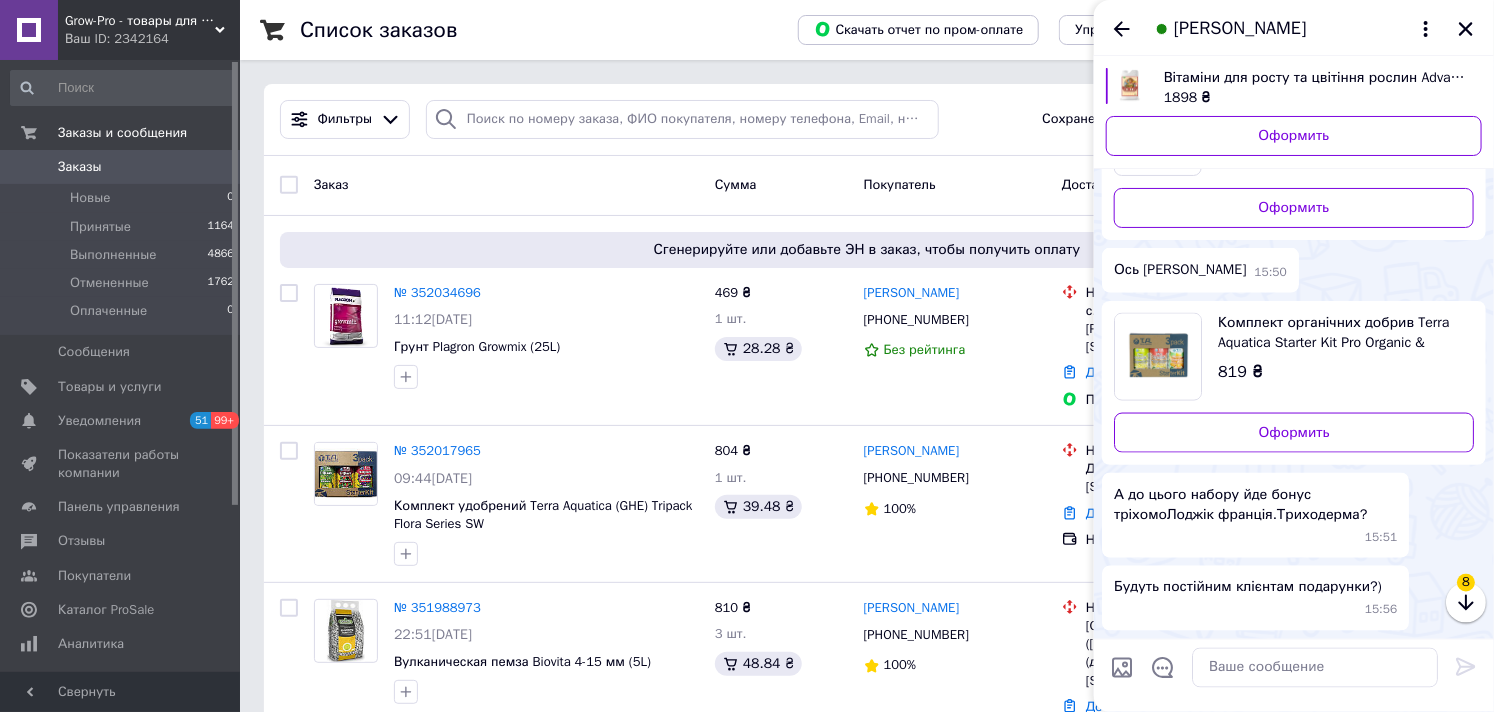 scroll, scrollTop: 5972, scrollLeft: 0, axis: vertical 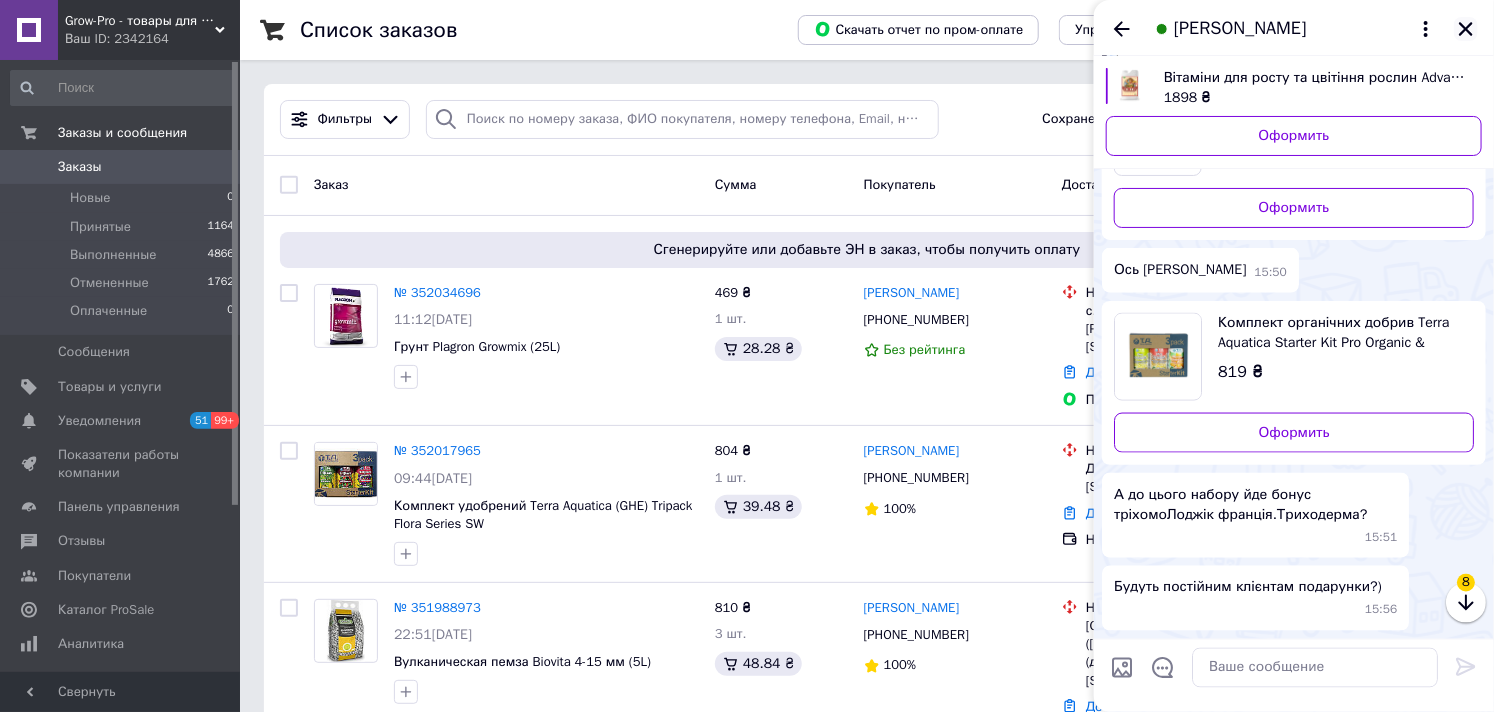 click 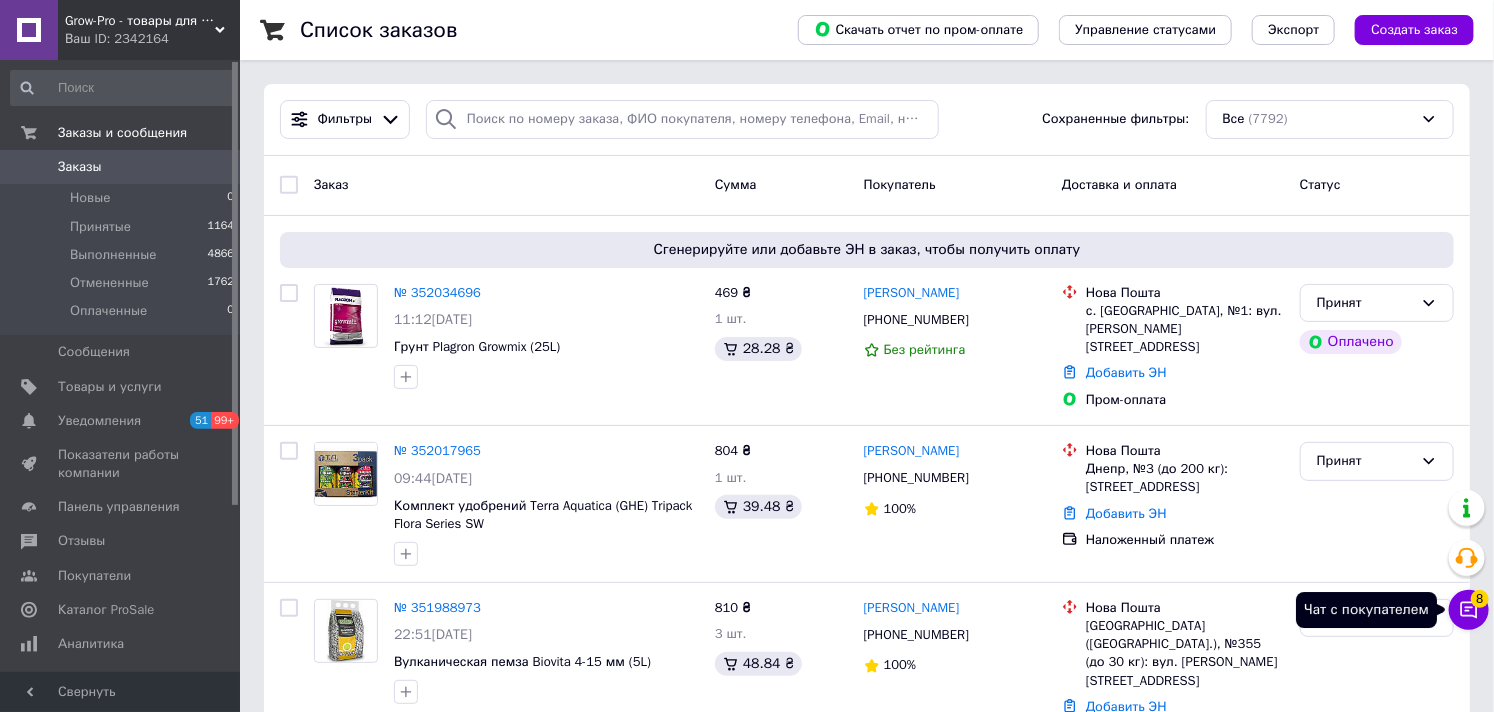 click 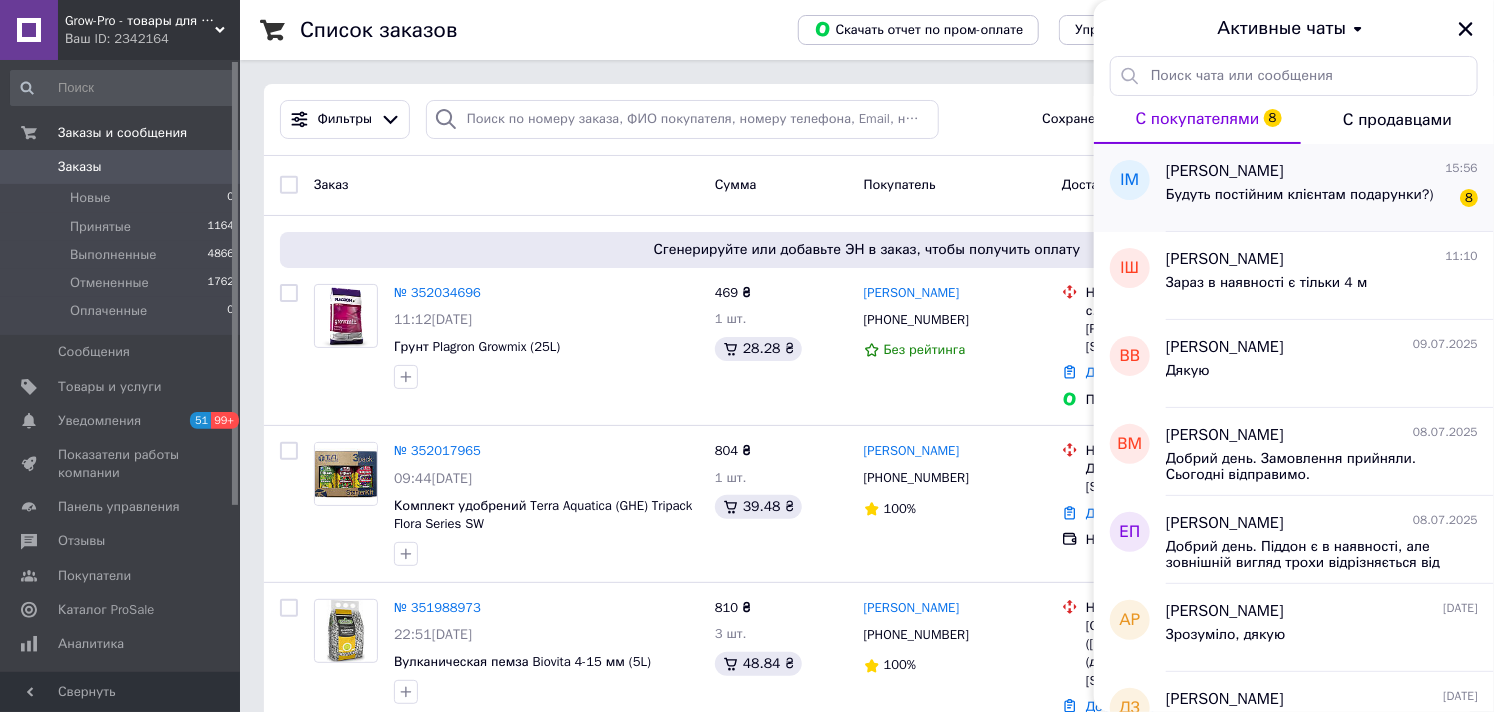 click on "Будуть постійним клієнтам подарунки?)" at bounding box center [1300, 195] 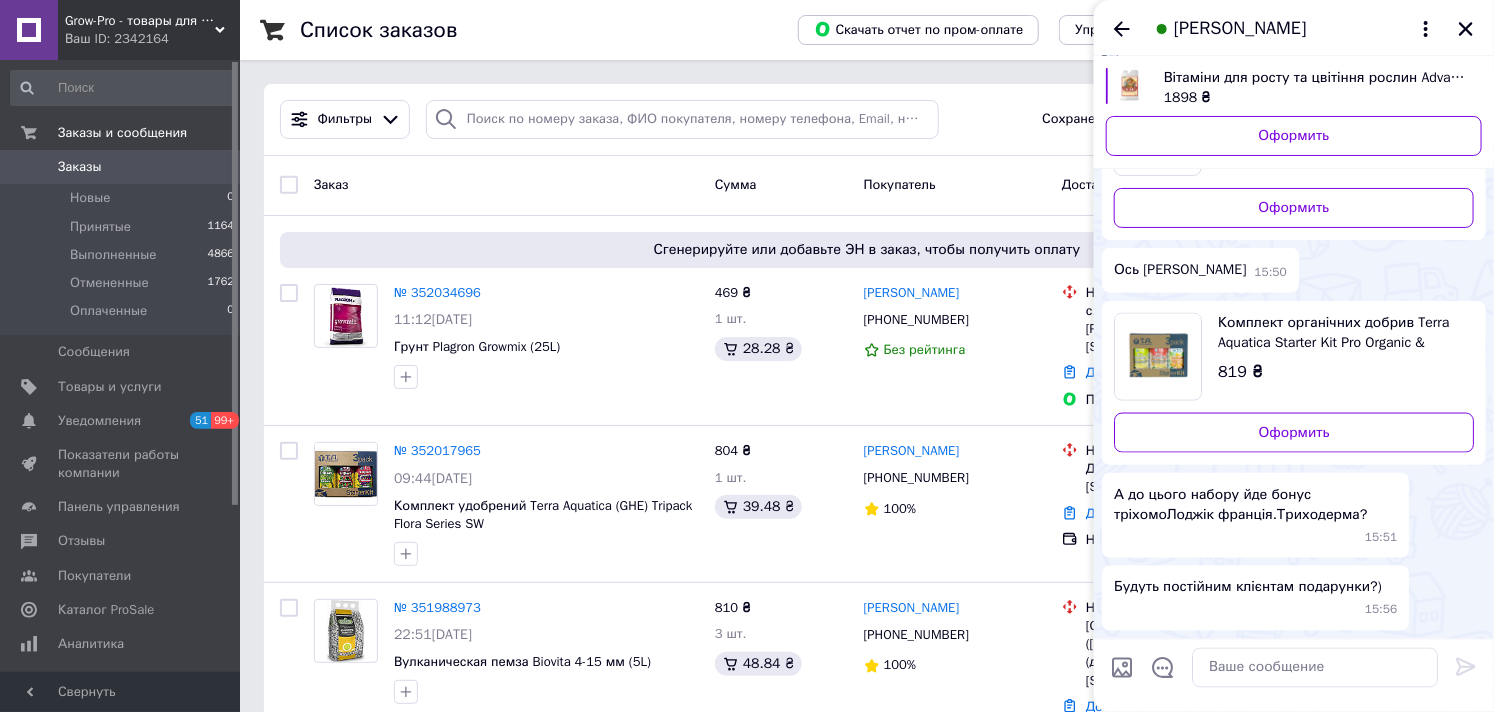 scroll, scrollTop: 5972, scrollLeft: 0, axis: vertical 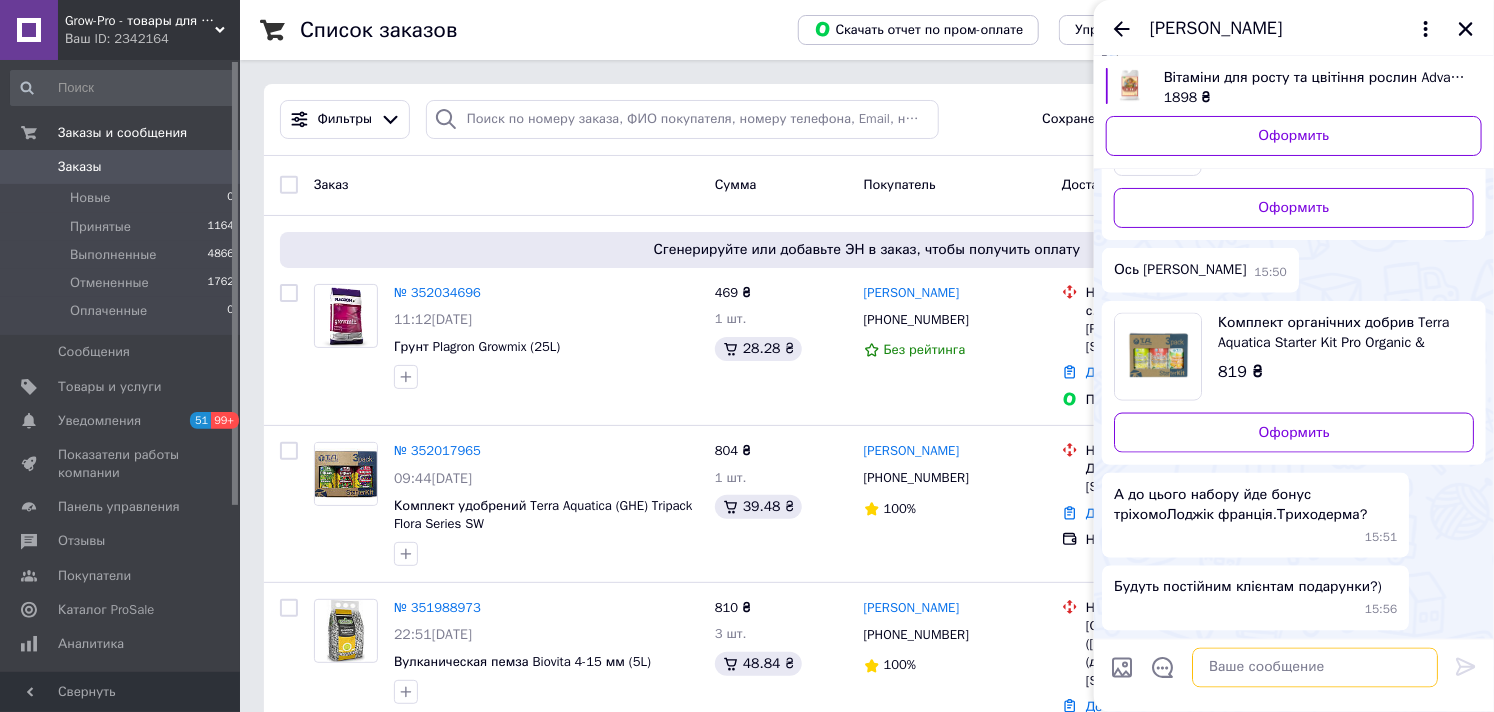 click at bounding box center (1315, 668) 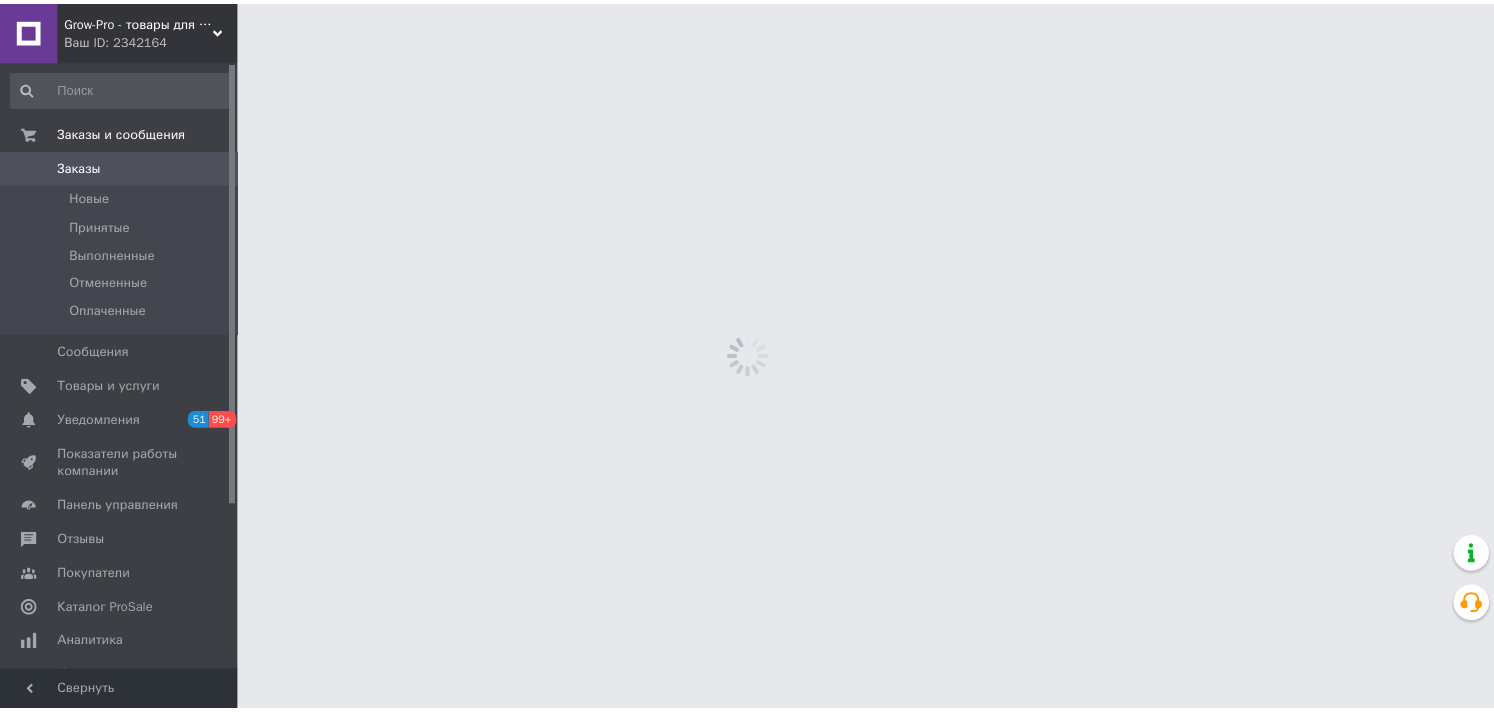 scroll, scrollTop: 0, scrollLeft: 0, axis: both 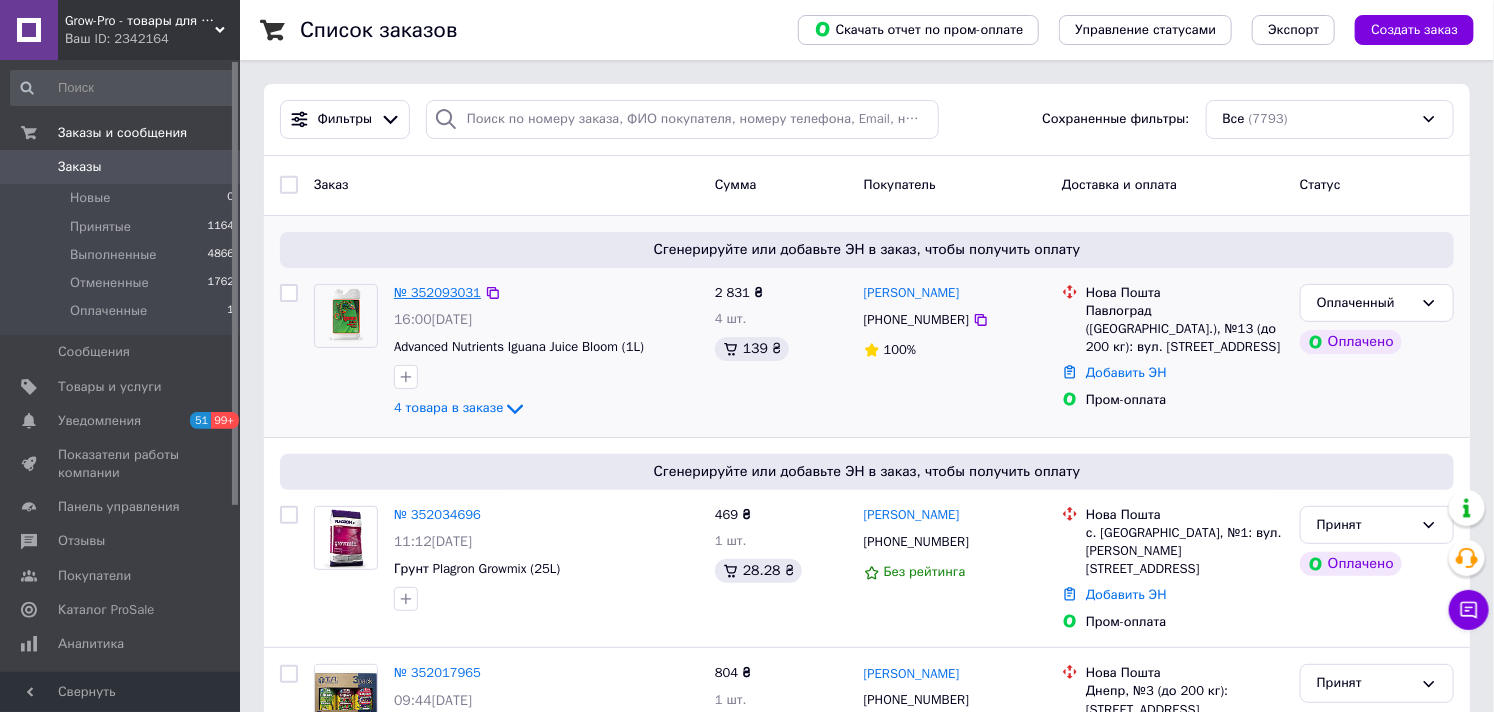 click on "№ 352093031" at bounding box center [437, 292] 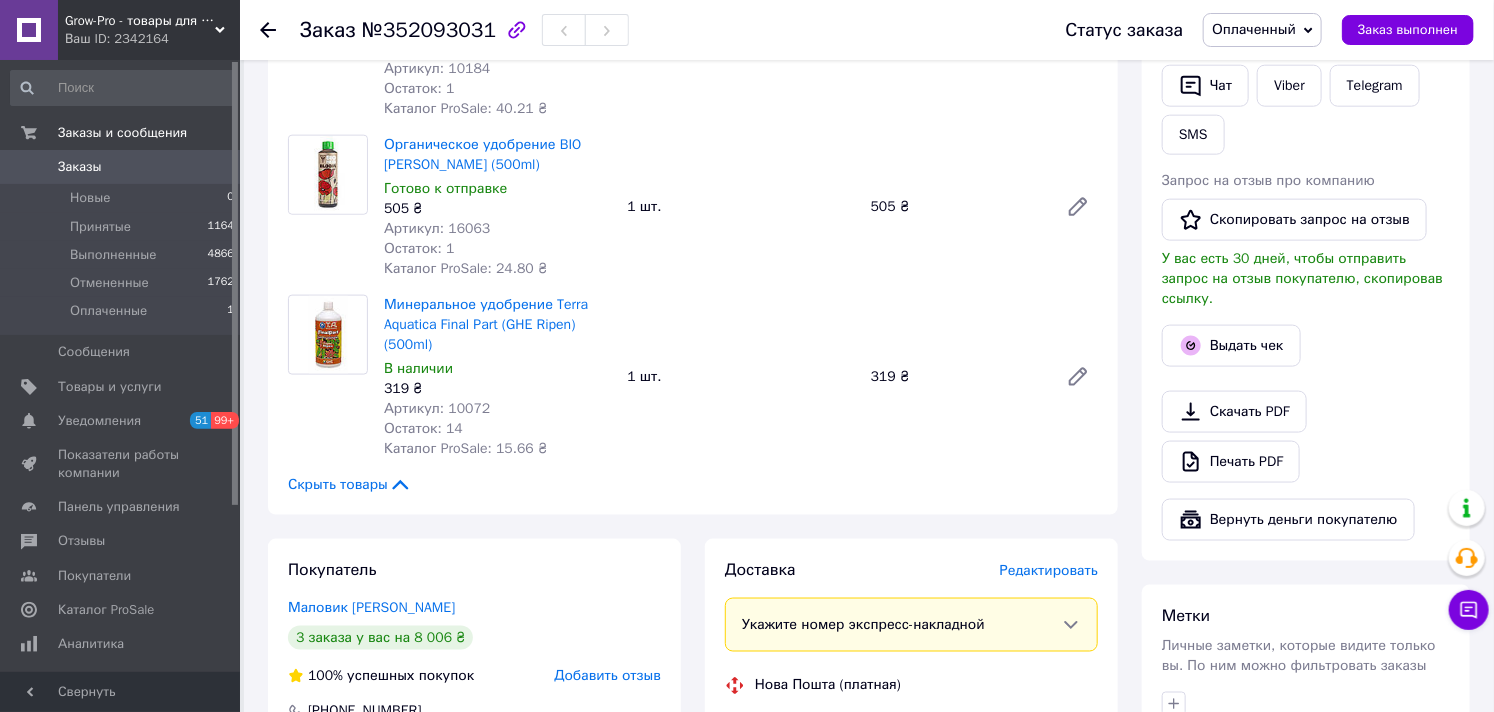 scroll, scrollTop: 1000, scrollLeft: 0, axis: vertical 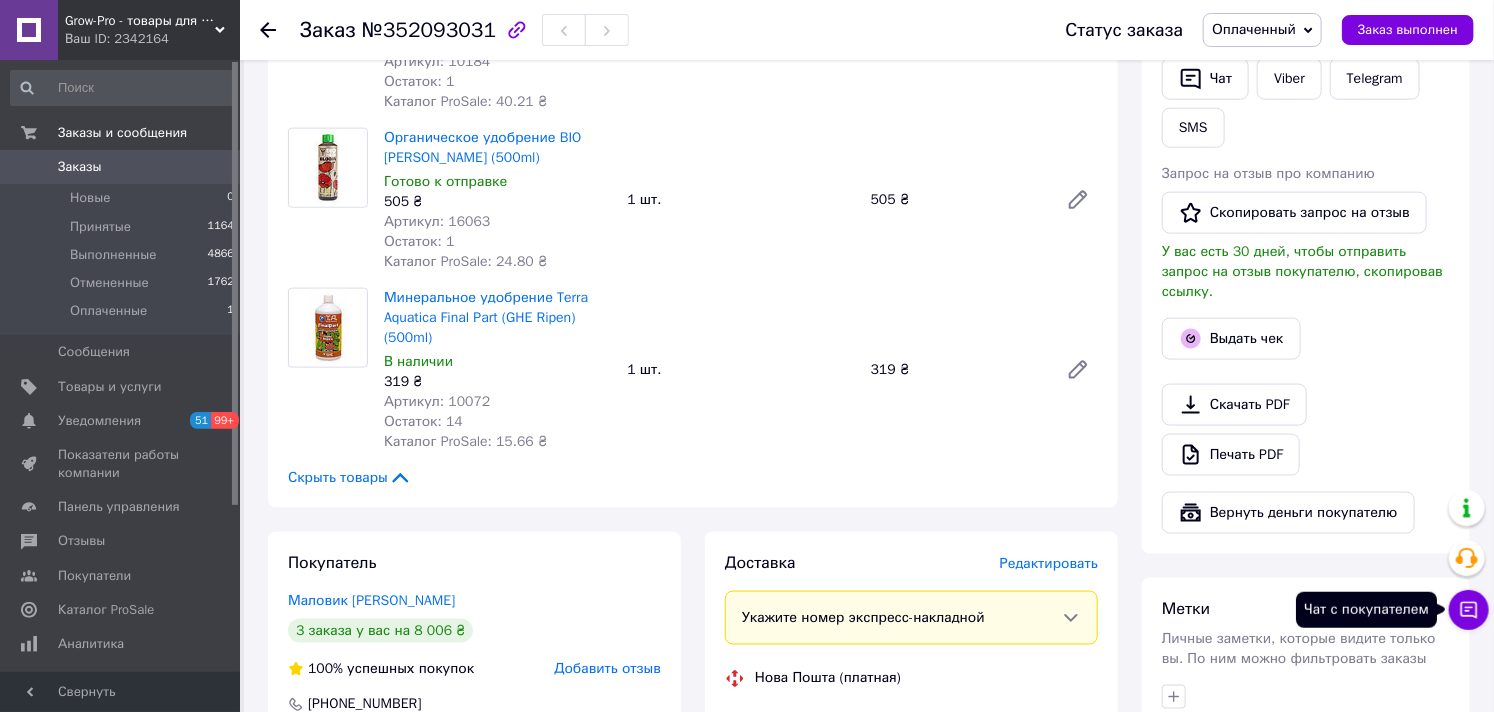 click 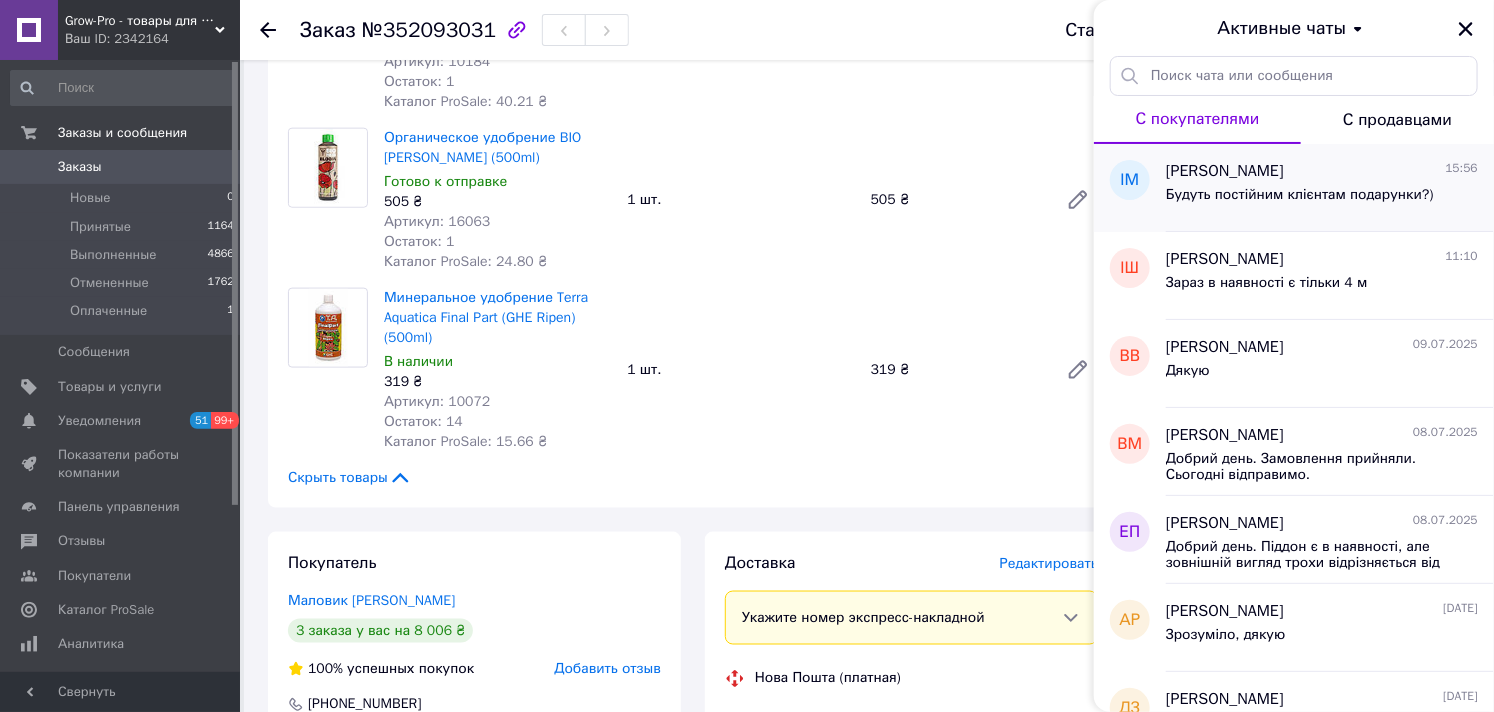 click on "[PERSON_NAME]" at bounding box center (1225, 171) 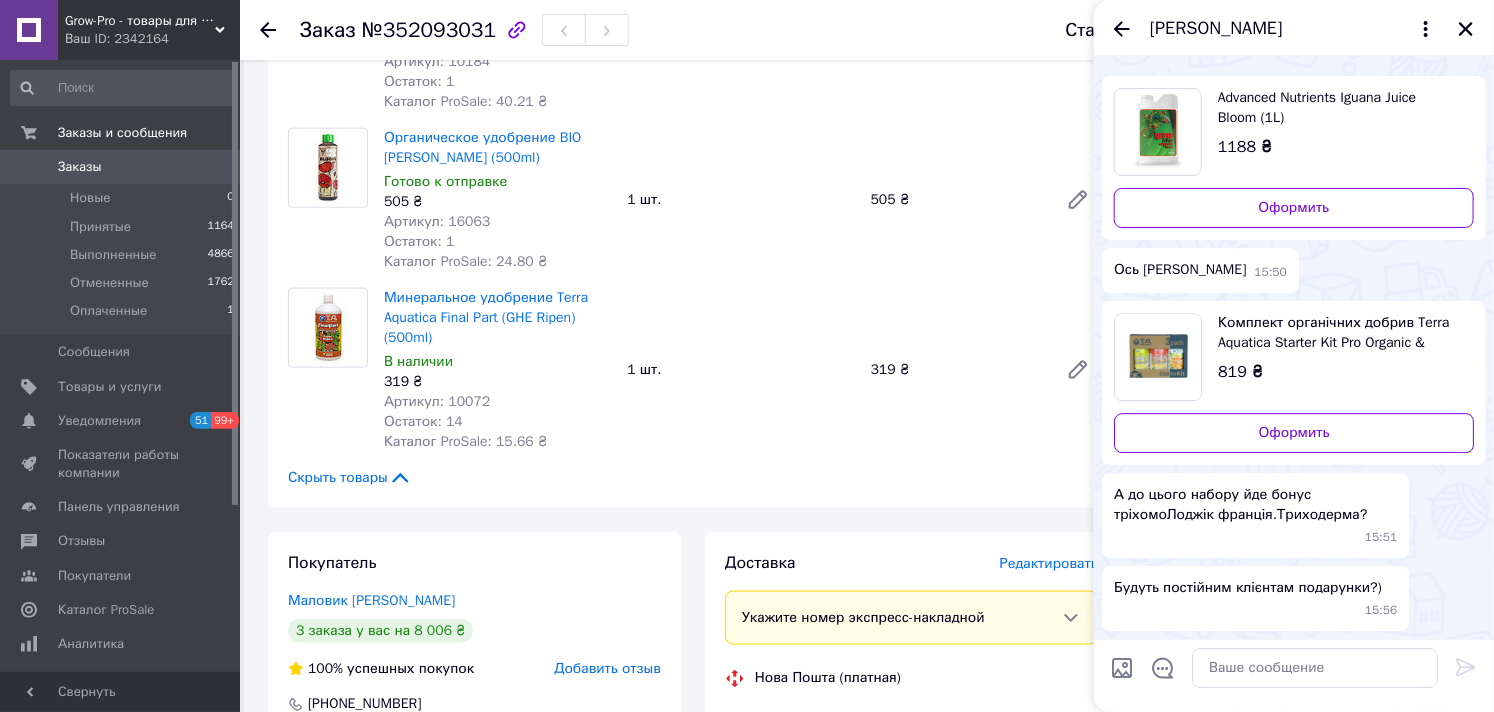 scroll, scrollTop: 3463, scrollLeft: 0, axis: vertical 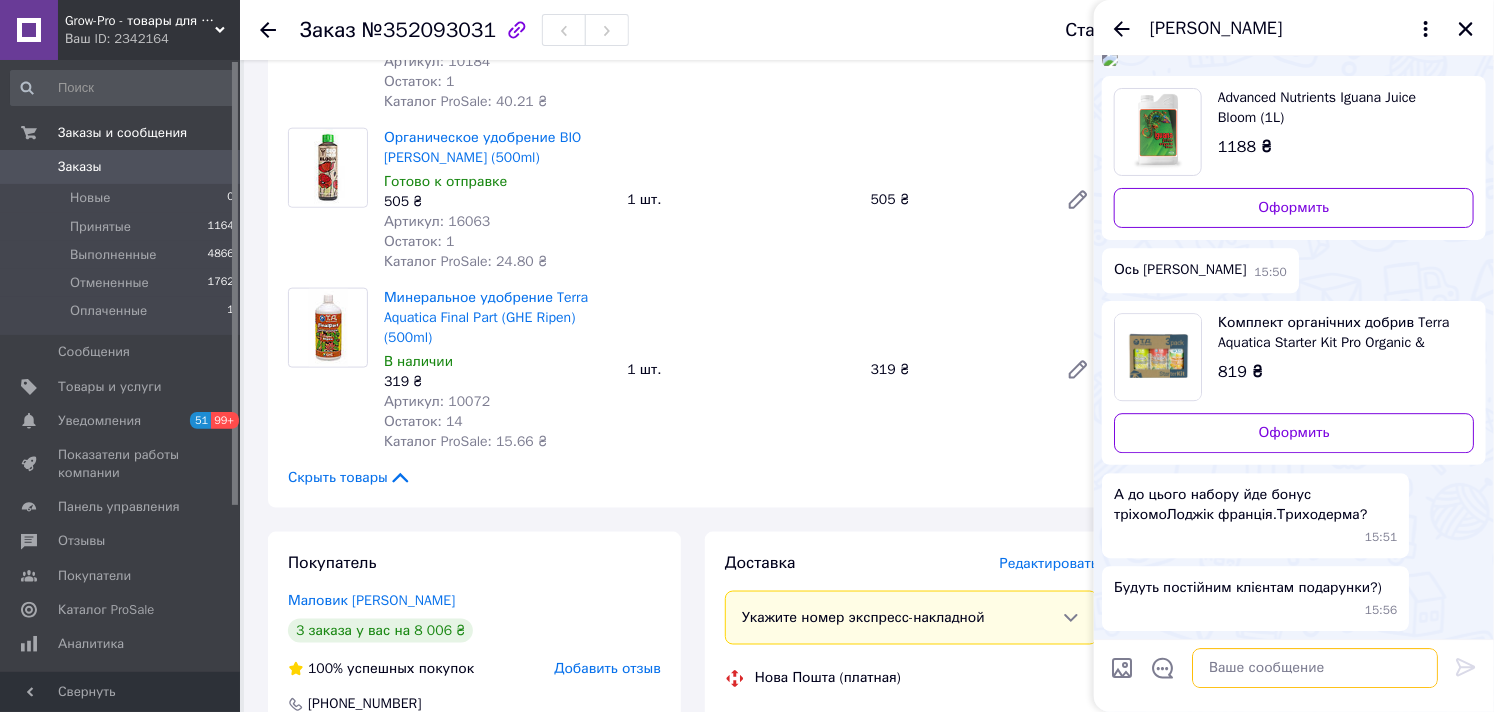 click at bounding box center [1315, 668] 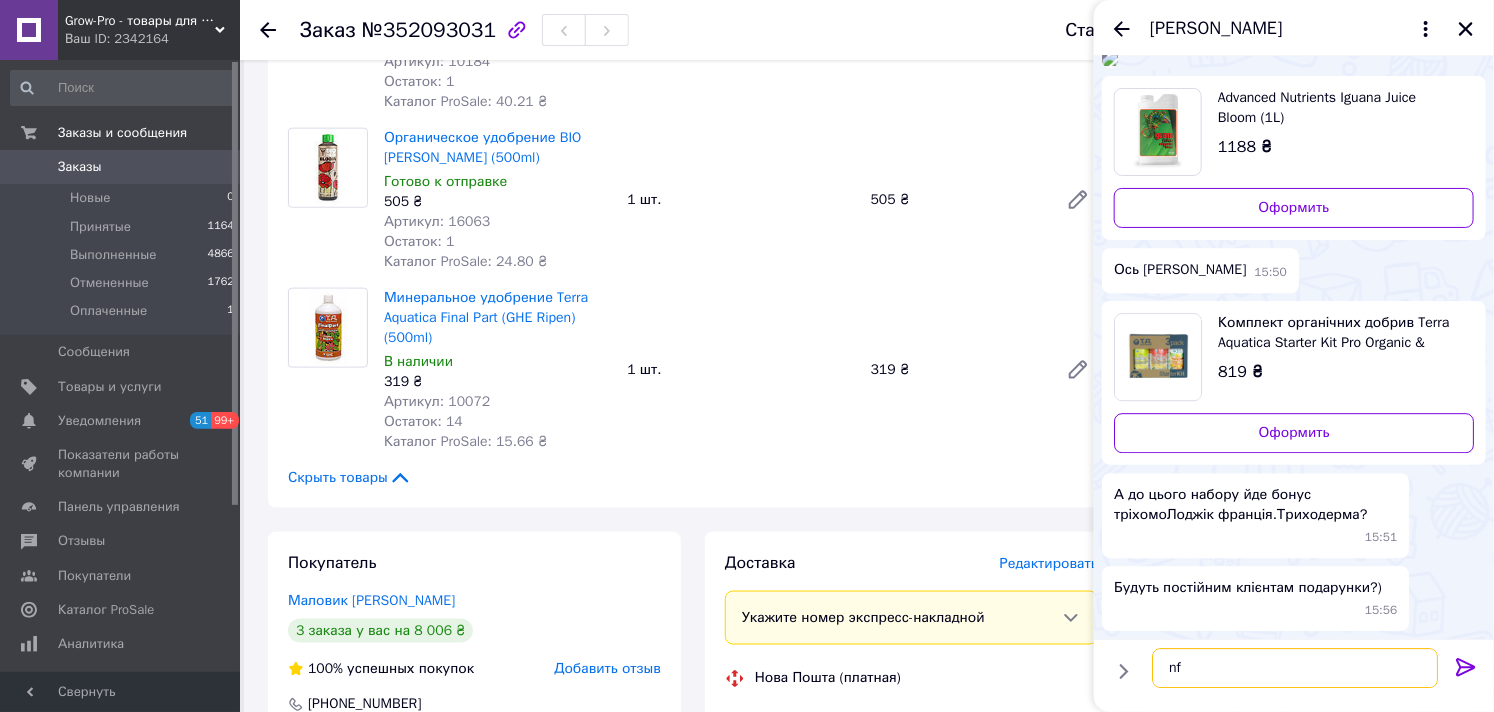 type on "n" 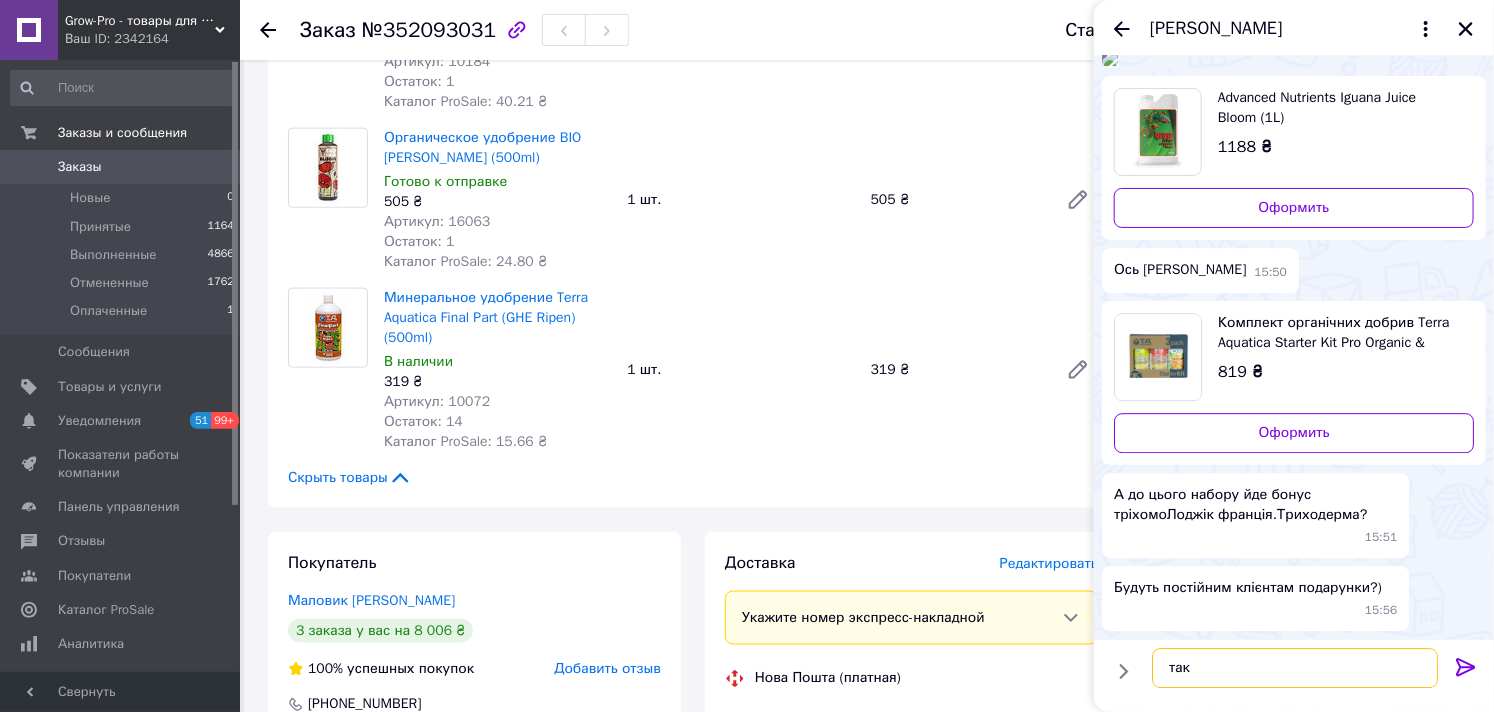 type on "так" 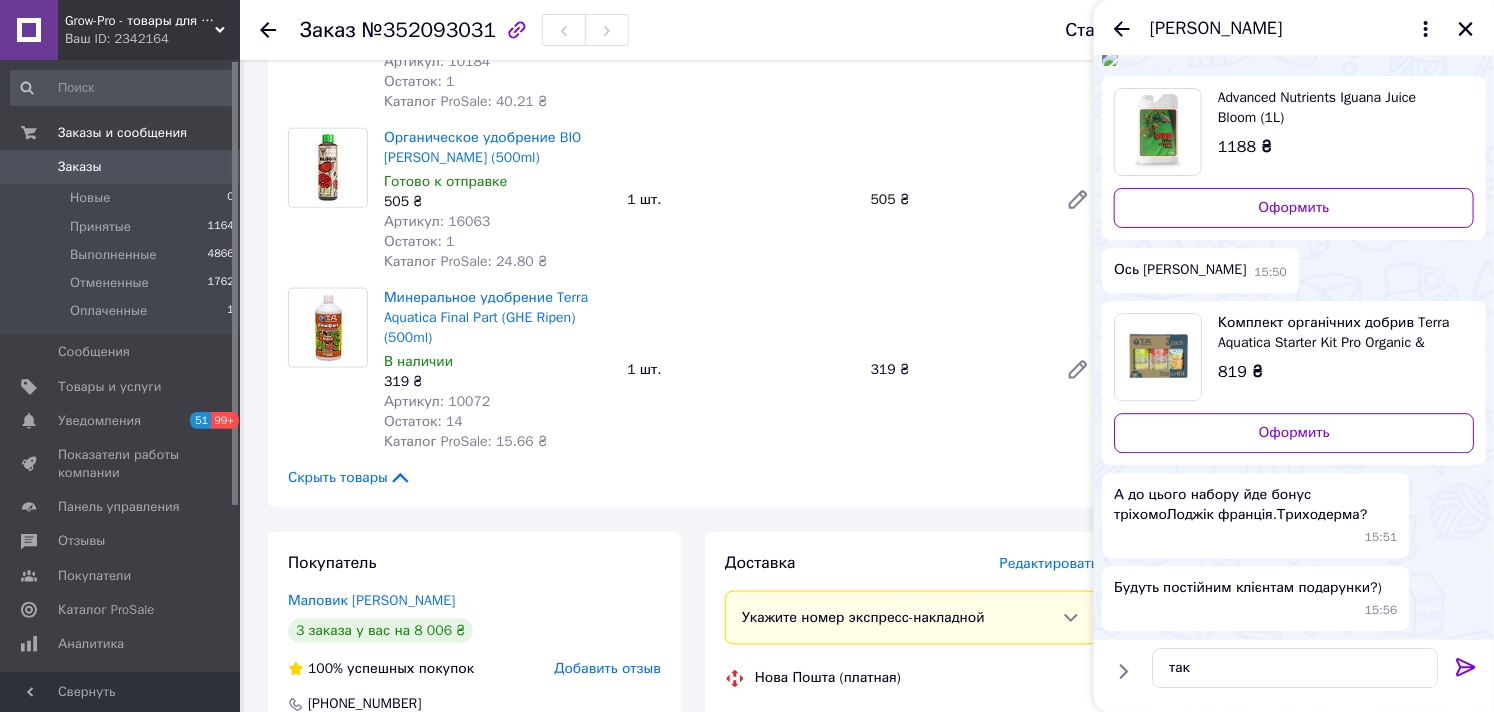 click 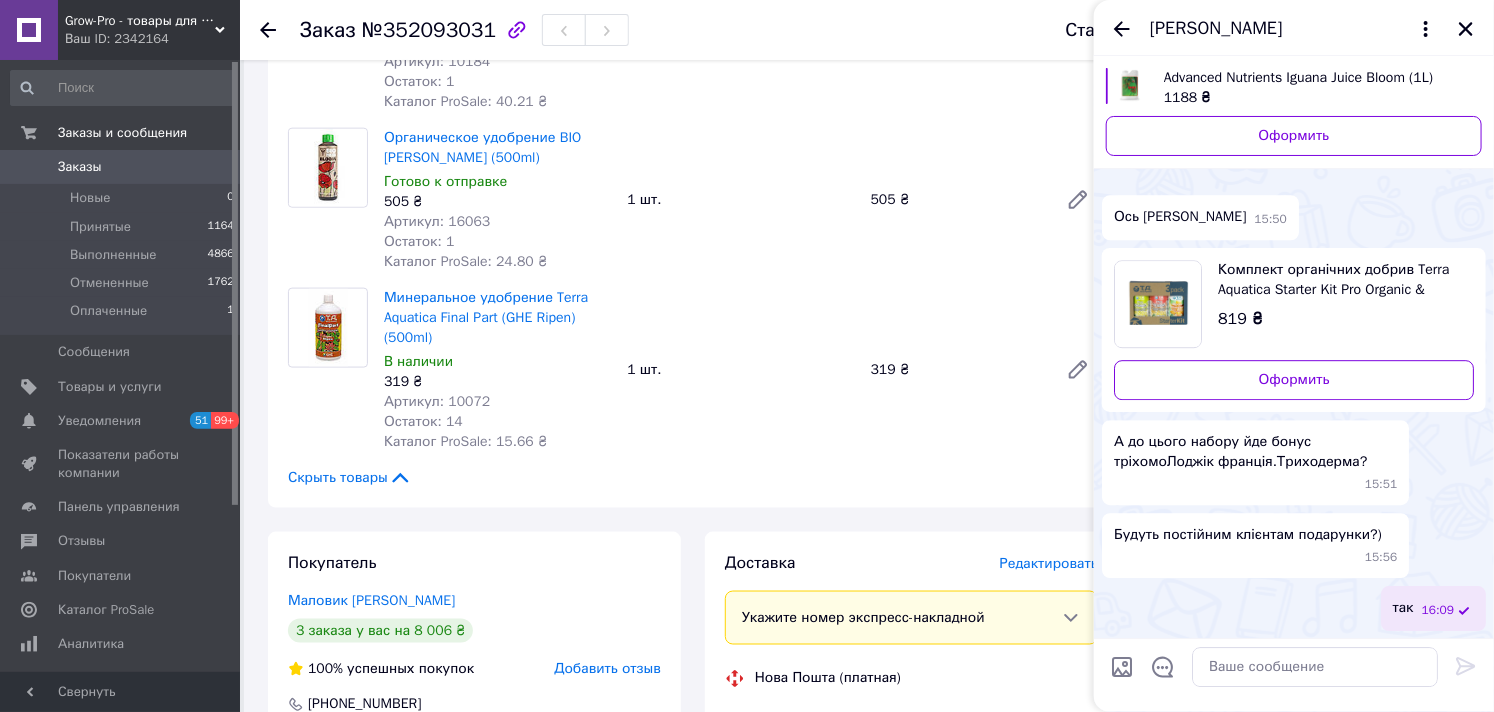 scroll, scrollTop: 3516, scrollLeft: 0, axis: vertical 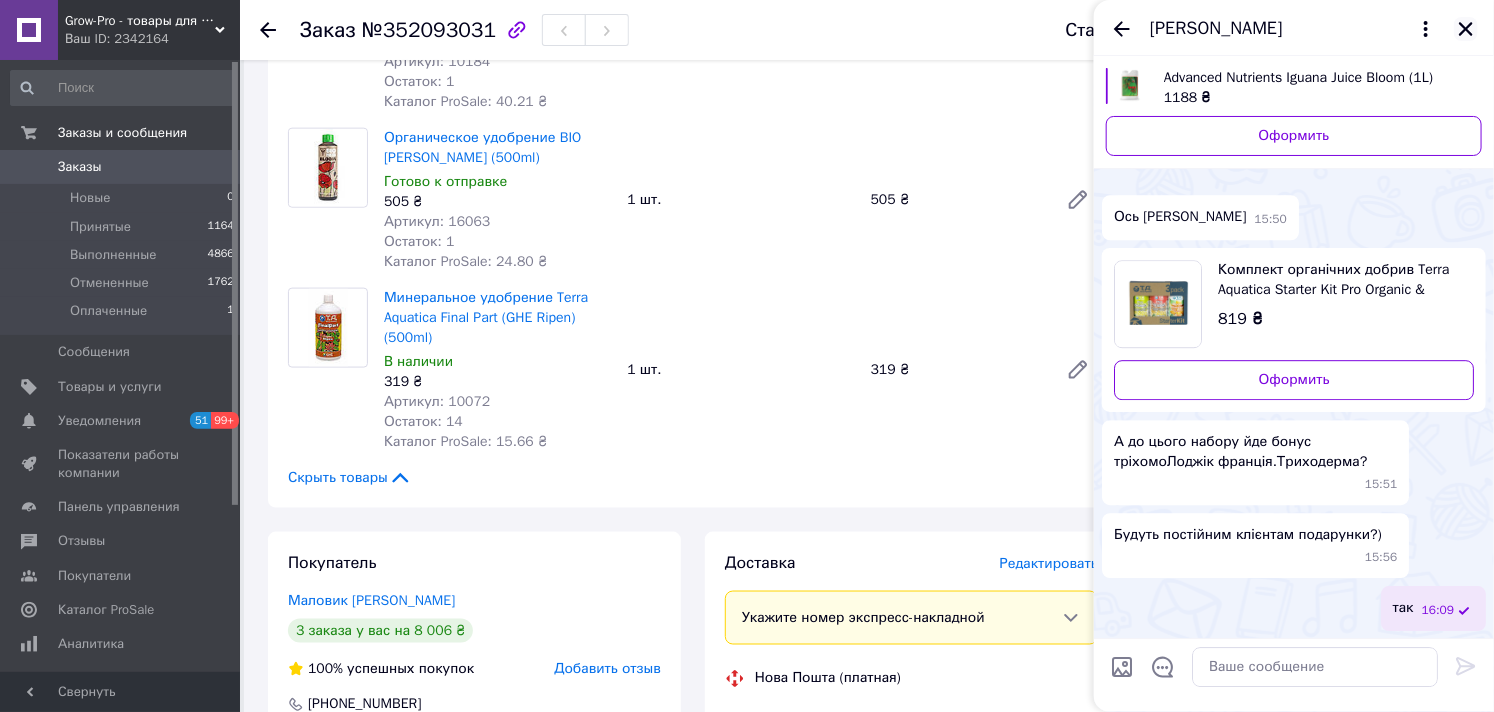 click 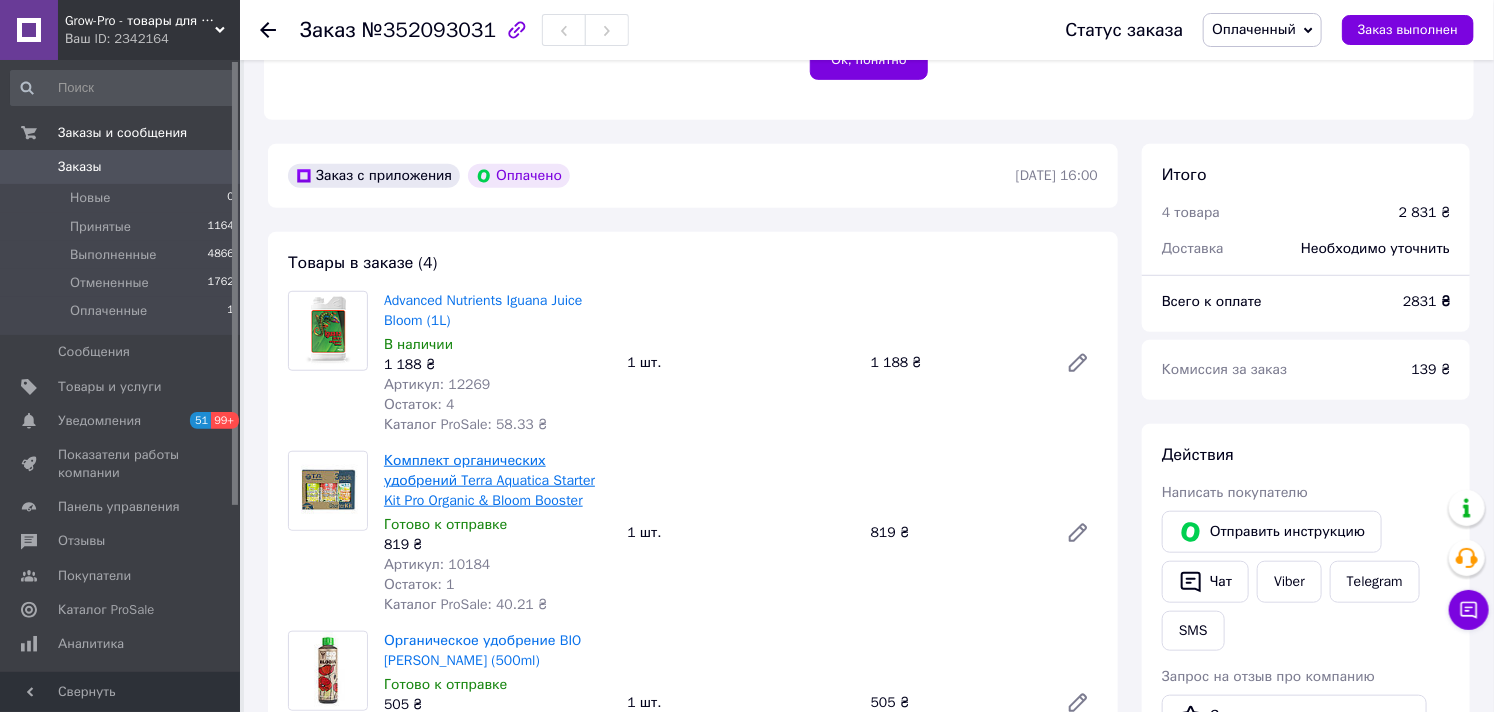 scroll, scrollTop: 555, scrollLeft: 0, axis: vertical 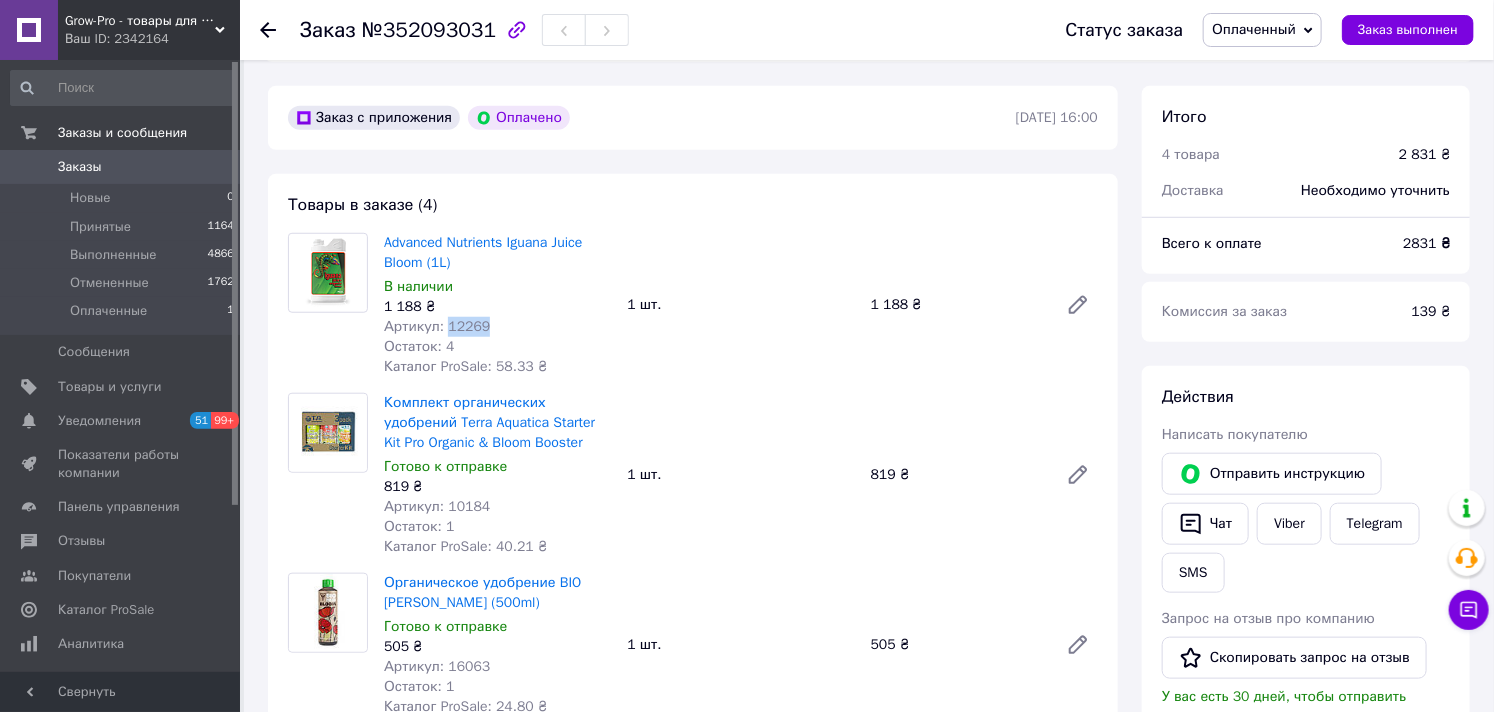 drag, startPoint x: 493, startPoint y: 321, endPoint x: 445, endPoint y: 335, distance: 50 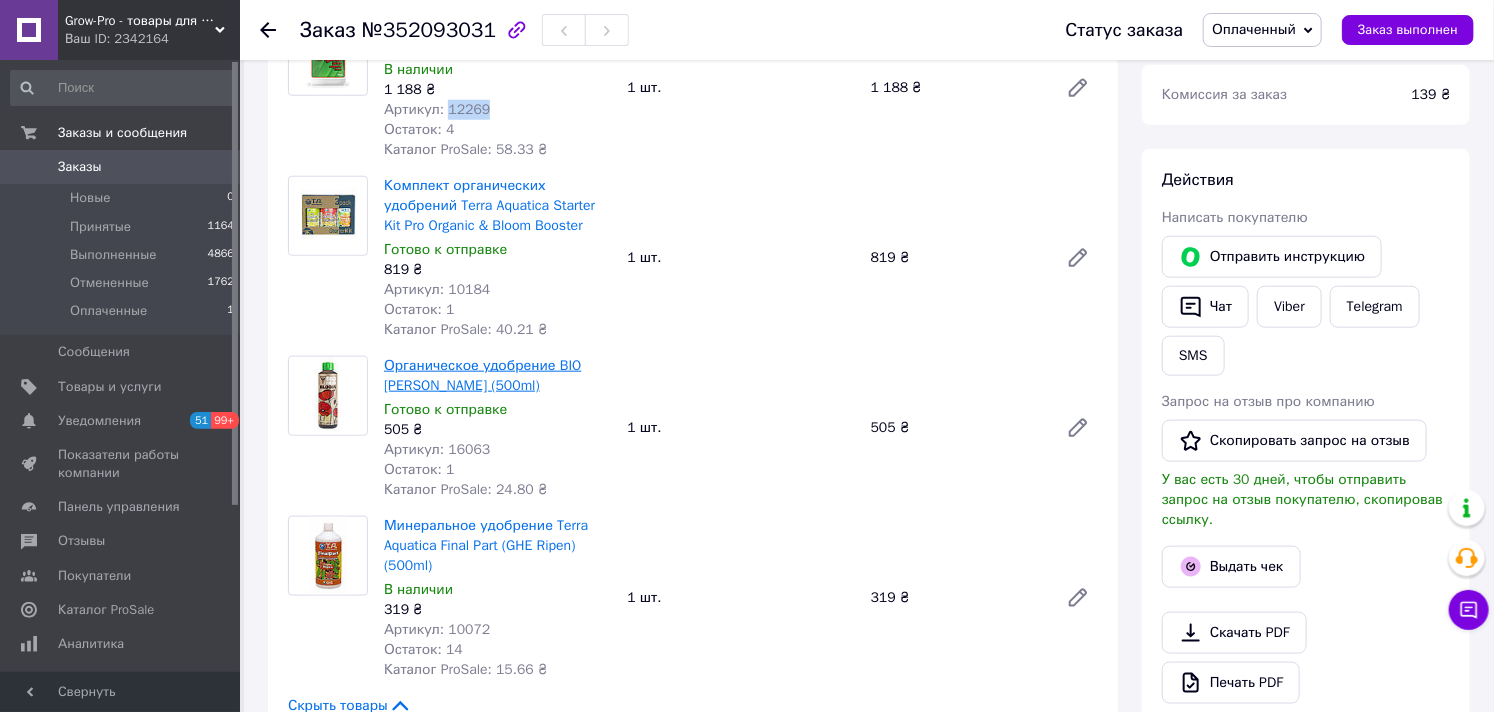 scroll, scrollTop: 777, scrollLeft: 0, axis: vertical 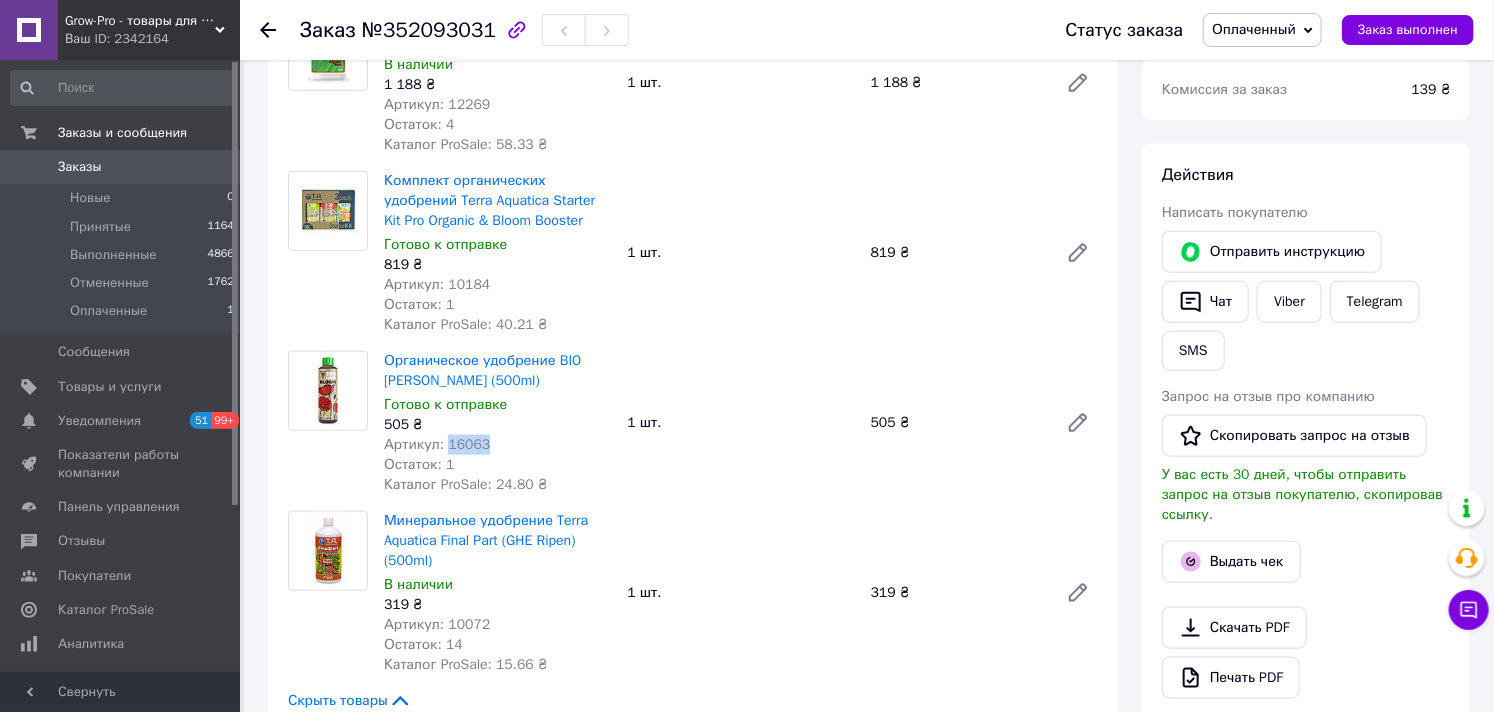 drag, startPoint x: 487, startPoint y: 446, endPoint x: 443, endPoint y: 450, distance: 44.181442 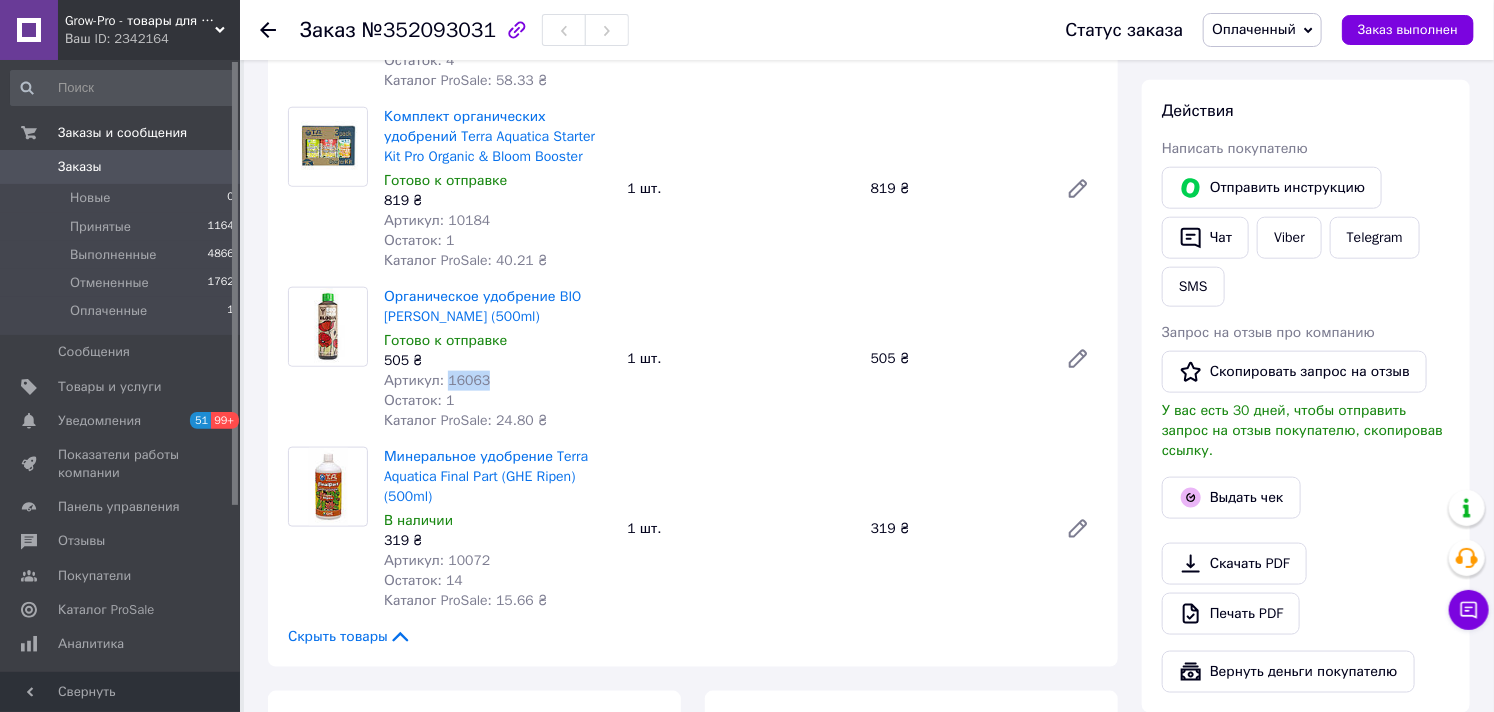 scroll, scrollTop: 1000, scrollLeft: 0, axis: vertical 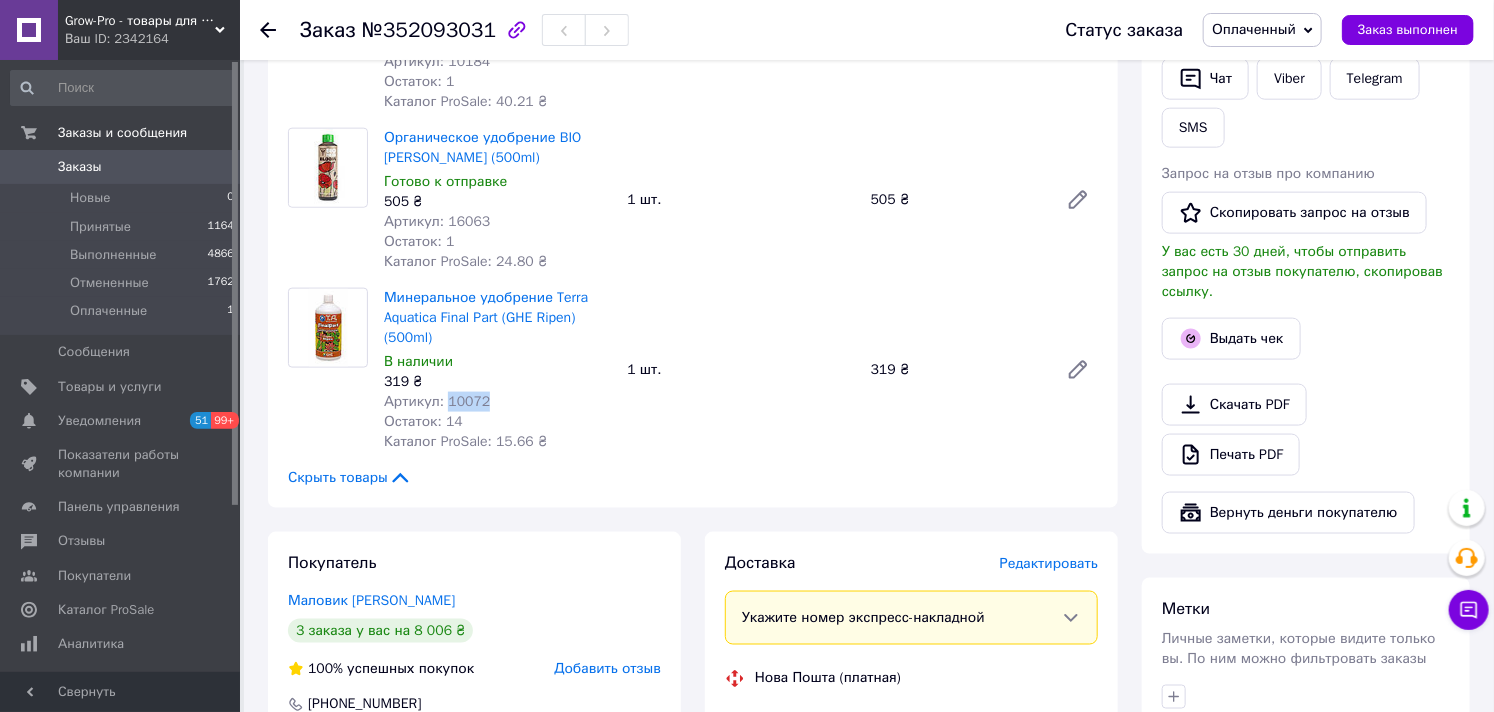 drag, startPoint x: 490, startPoint y: 402, endPoint x: 443, endPoint y: 402, distance: 47 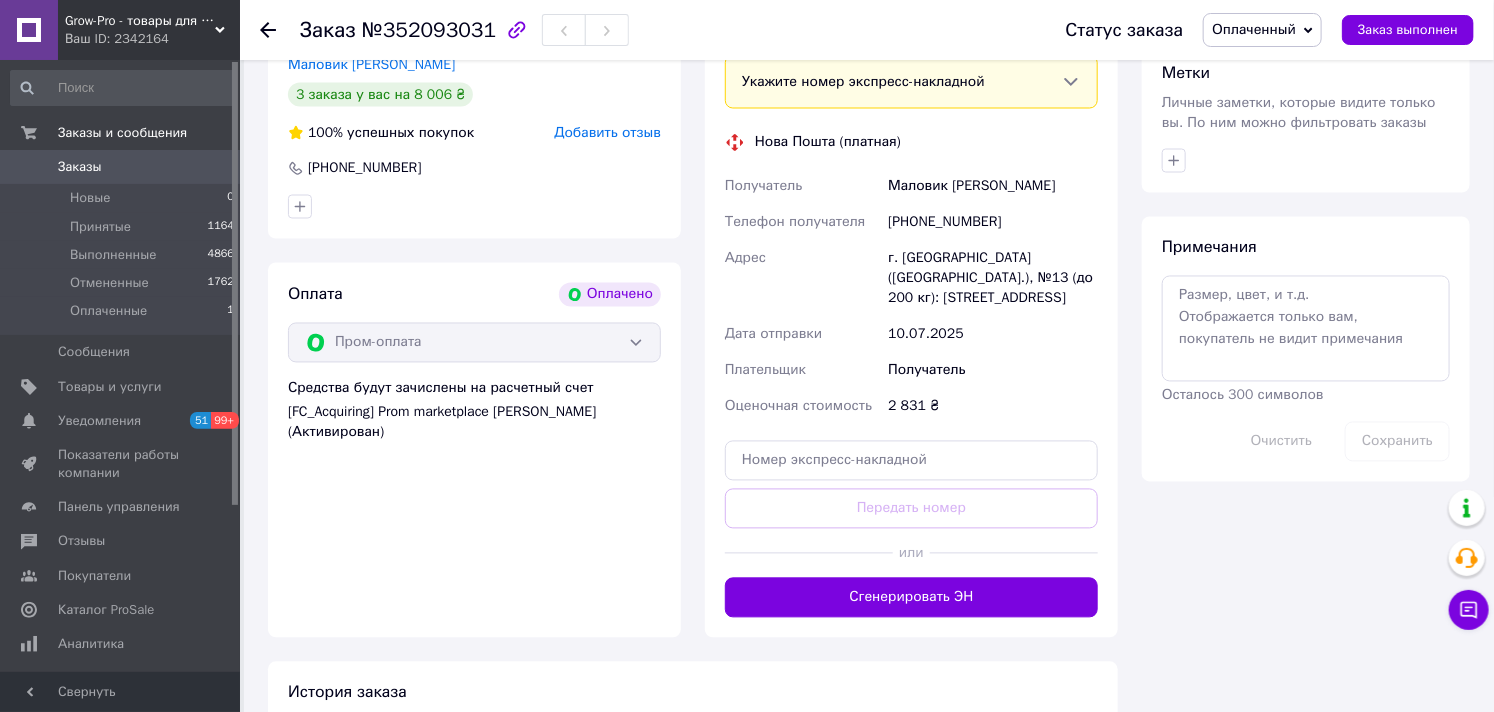 scroll, scrollTop: 1555, scrollLeft: 0, axis: vertical 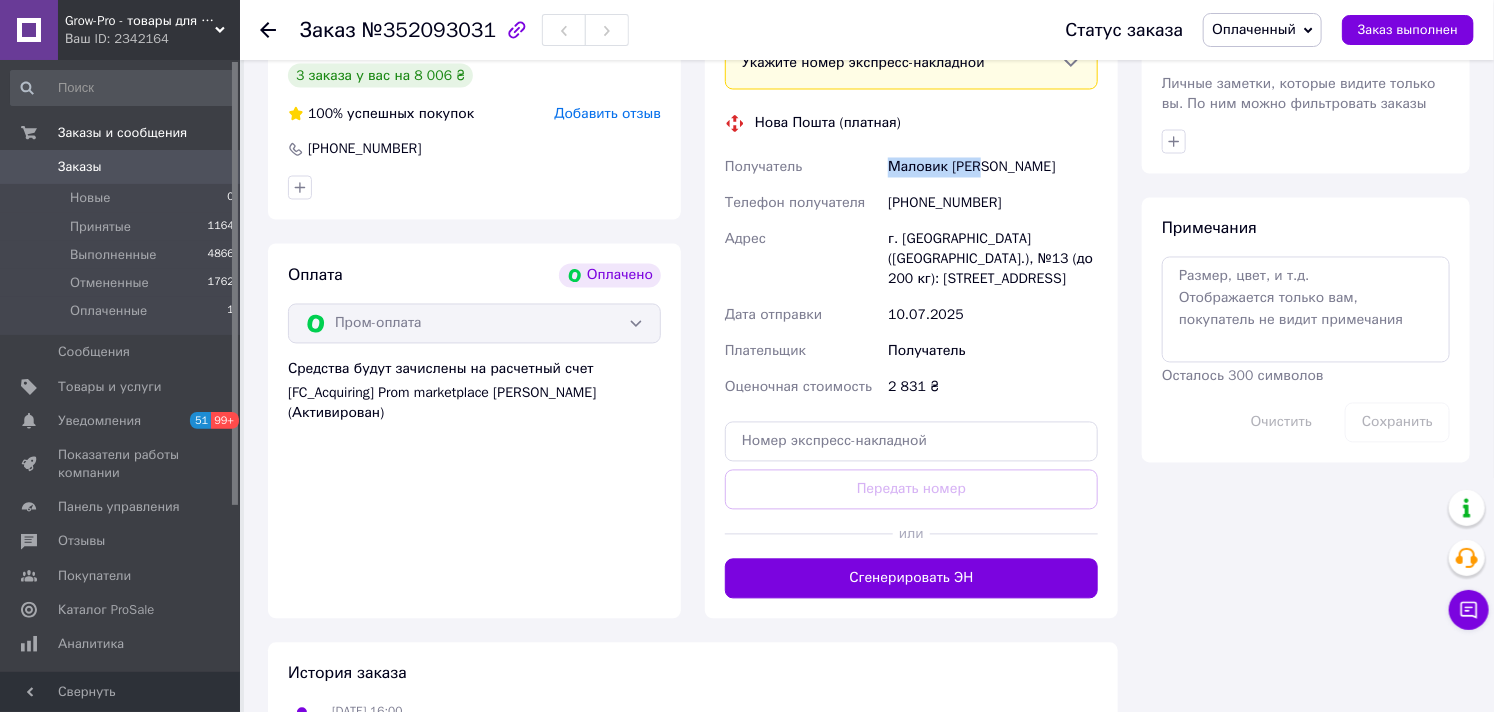 drag, startPoint x: 993, startPoint y: 162, endPoint x: 850, endPoint y: 170, distance: 143.2236 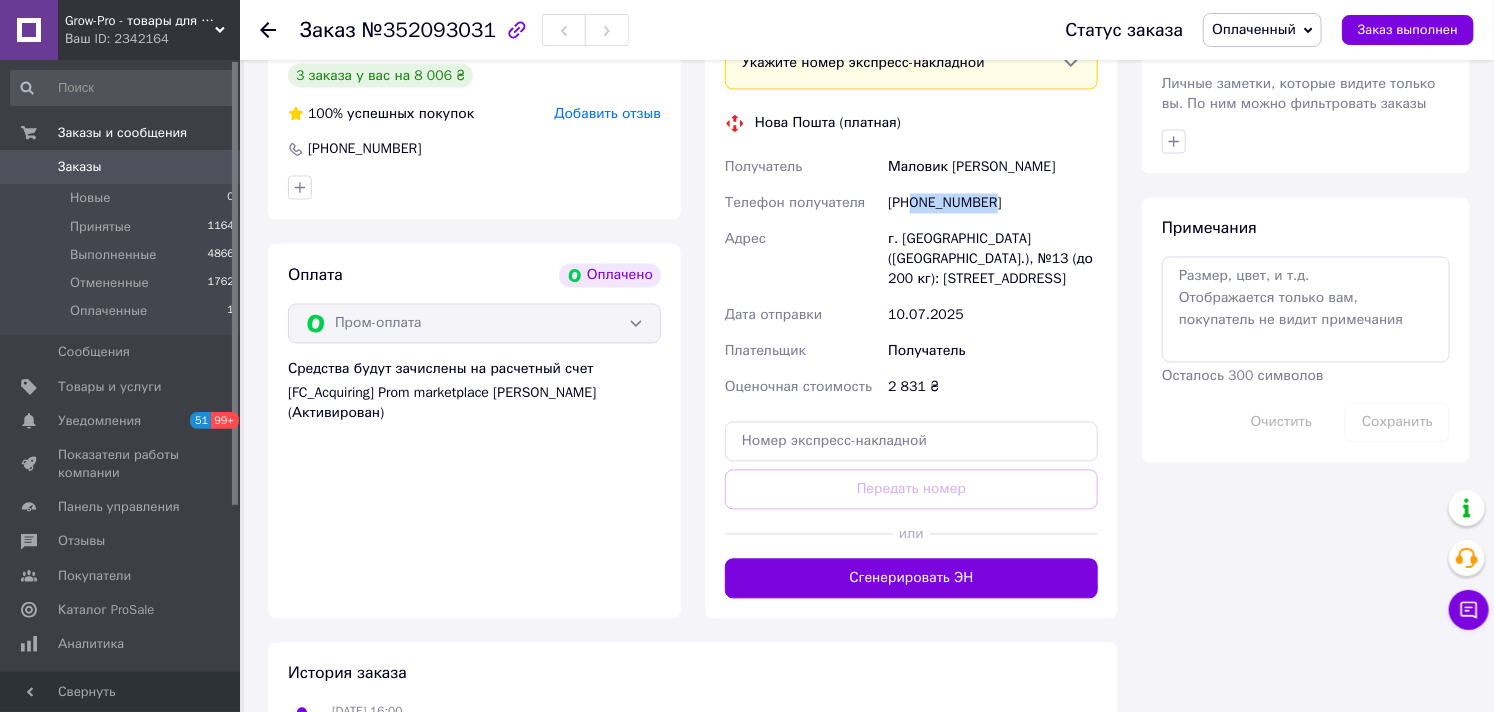 drag, startPoint x: 1020, startPoint y: 204, endPoint x: 912, endPoint y: 214, distance: 108.461975 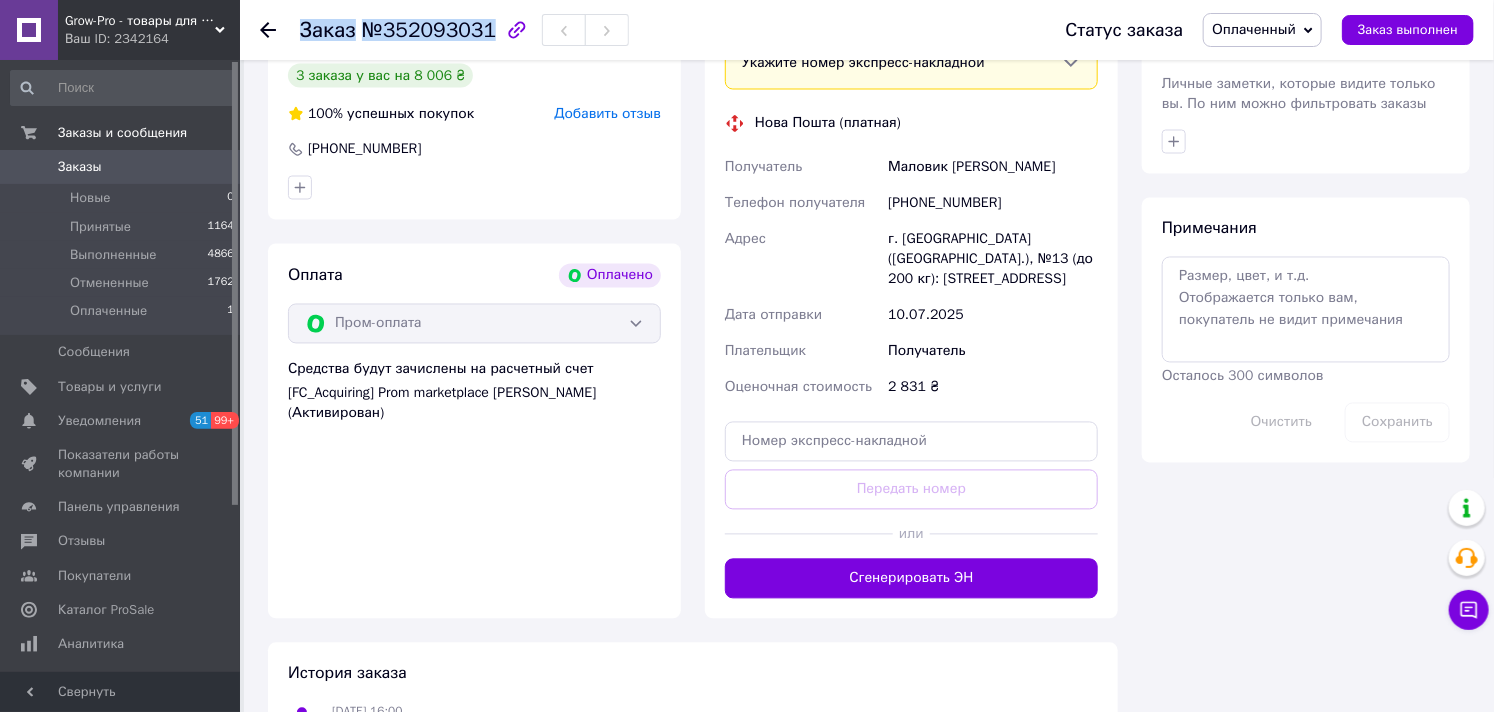 drag, startPoint x: 482, startPoint y: 27, endPoint x: 268, endPoint y: 33, distance: 214.08409 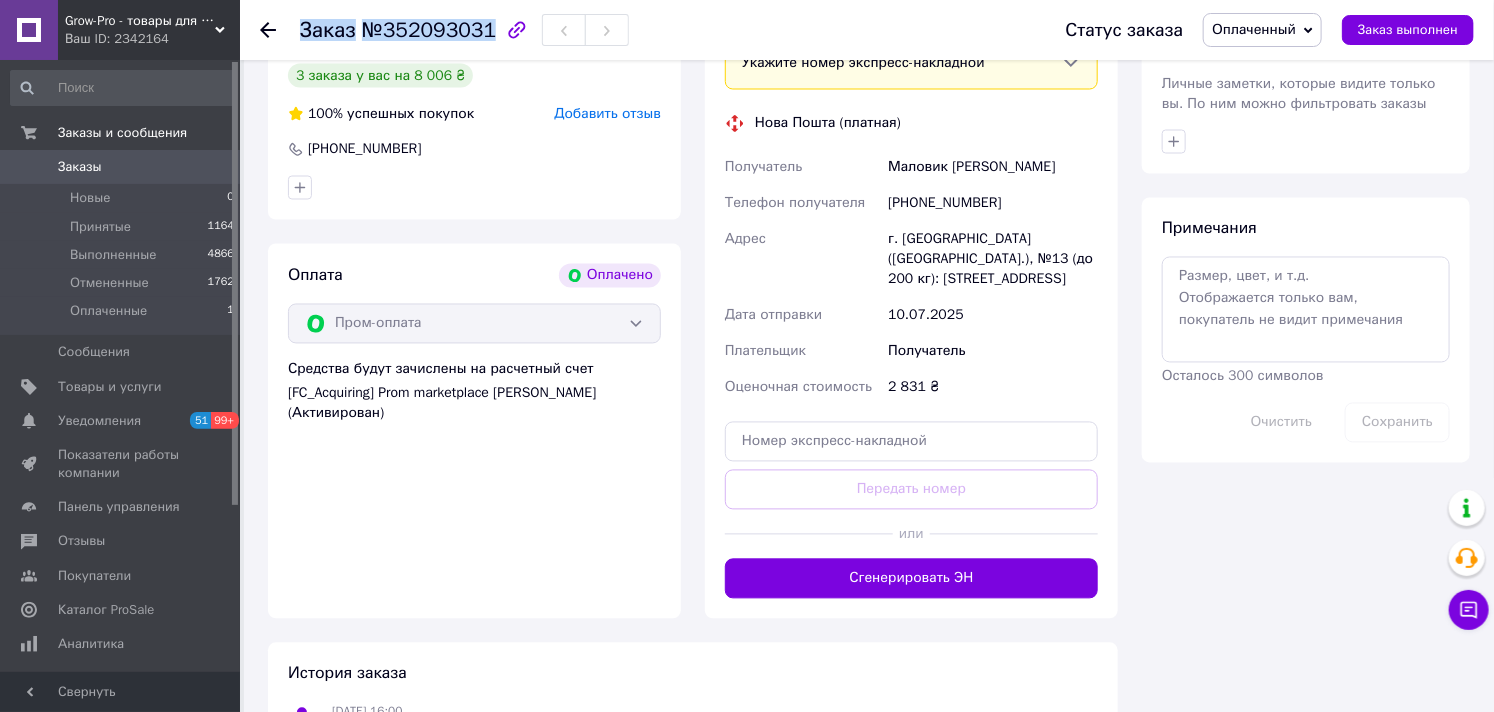 click on "Оплаченный" at bounding box center (1254, 29) 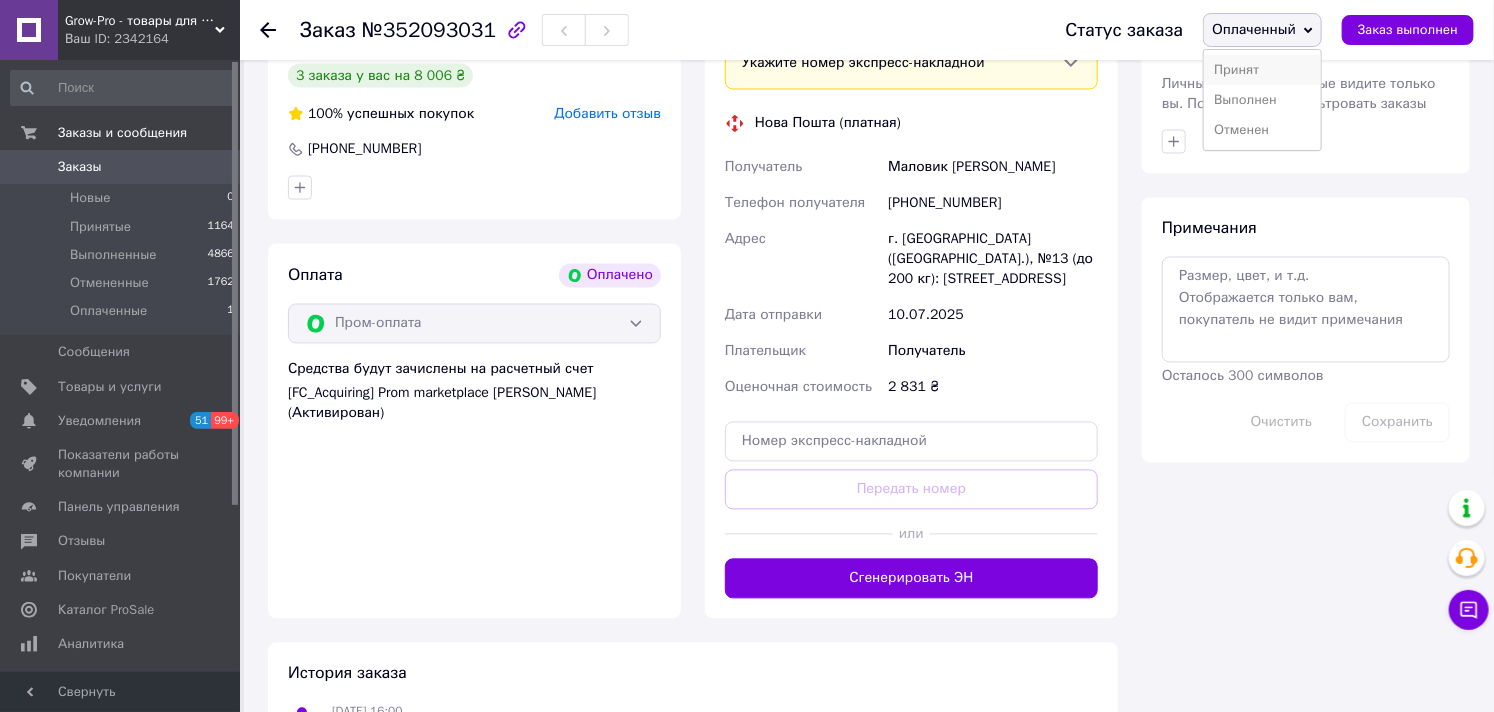 click on "Принят" at bounding box center [1262, 70] 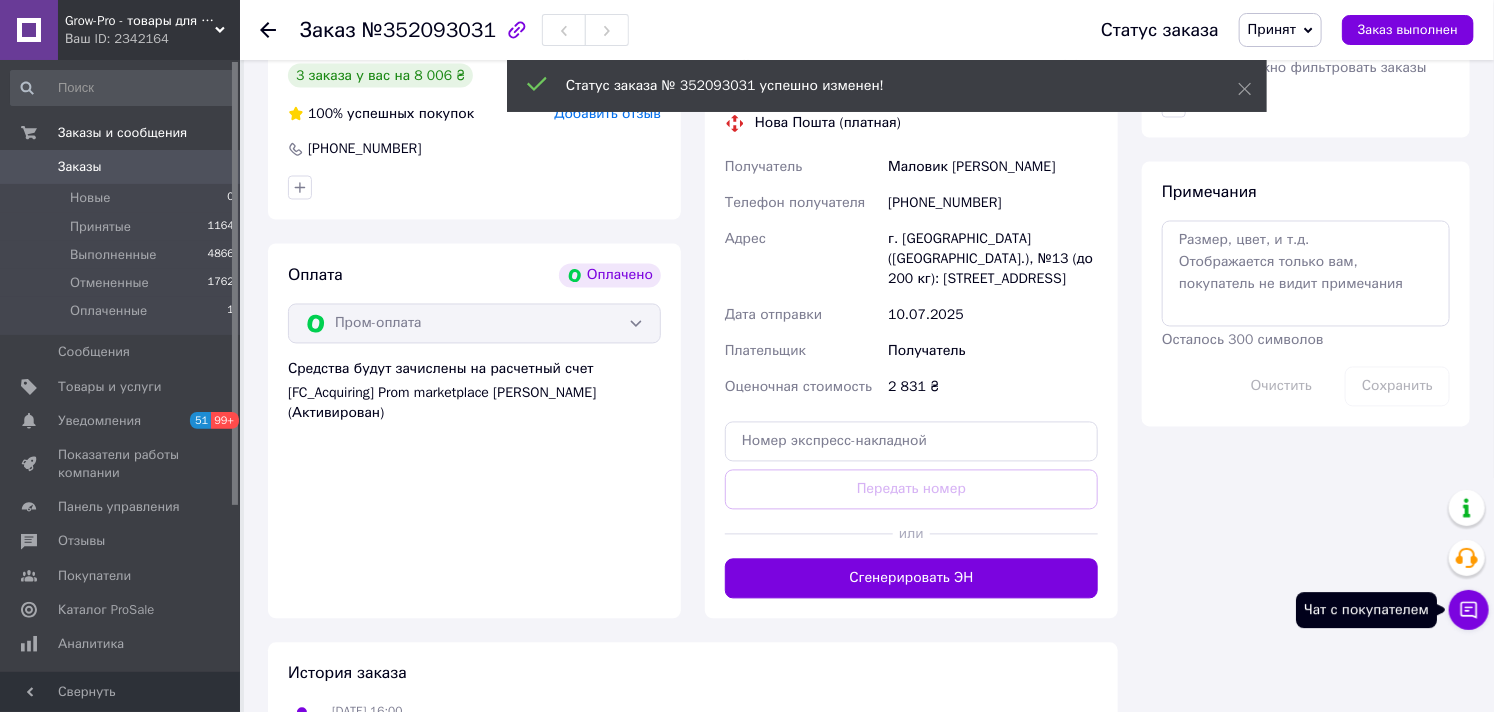click 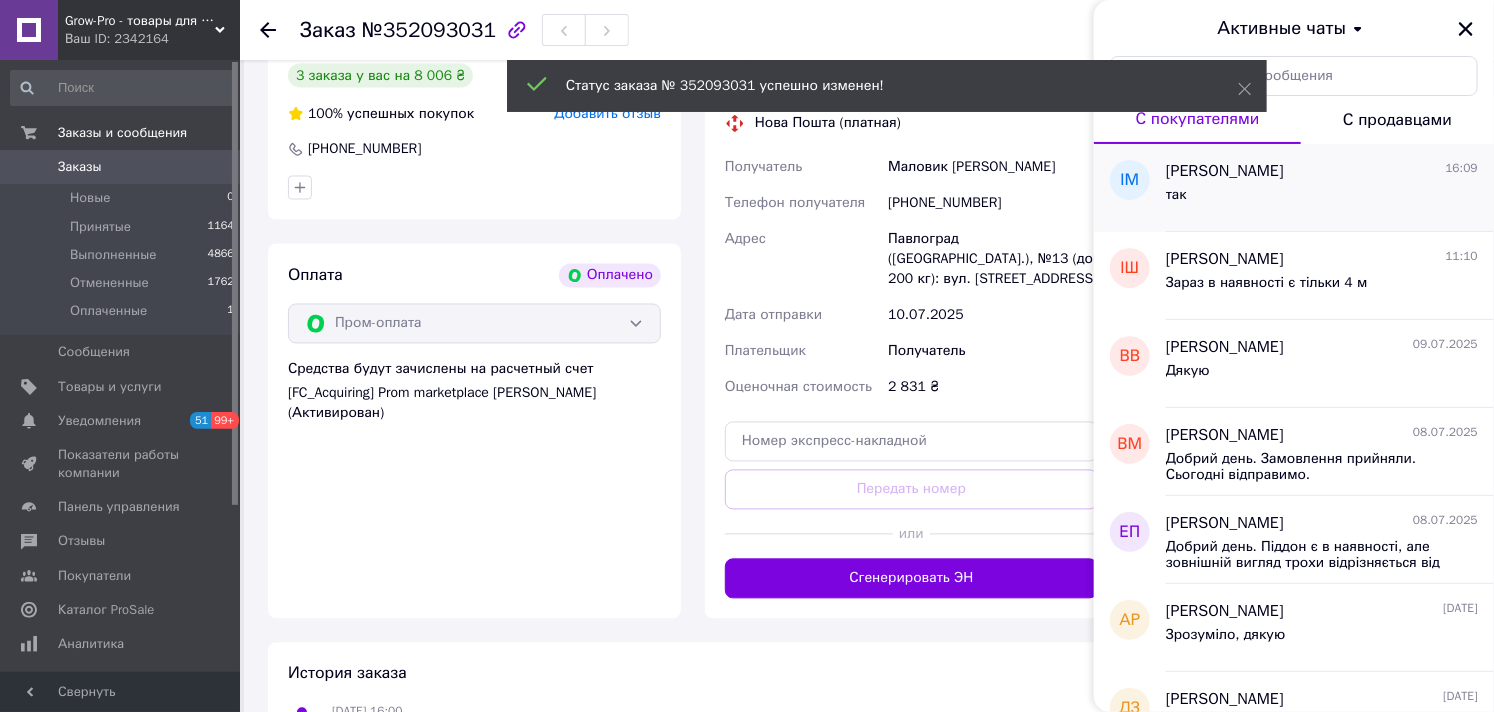 click on "так" at bounding box center [1322, 199] 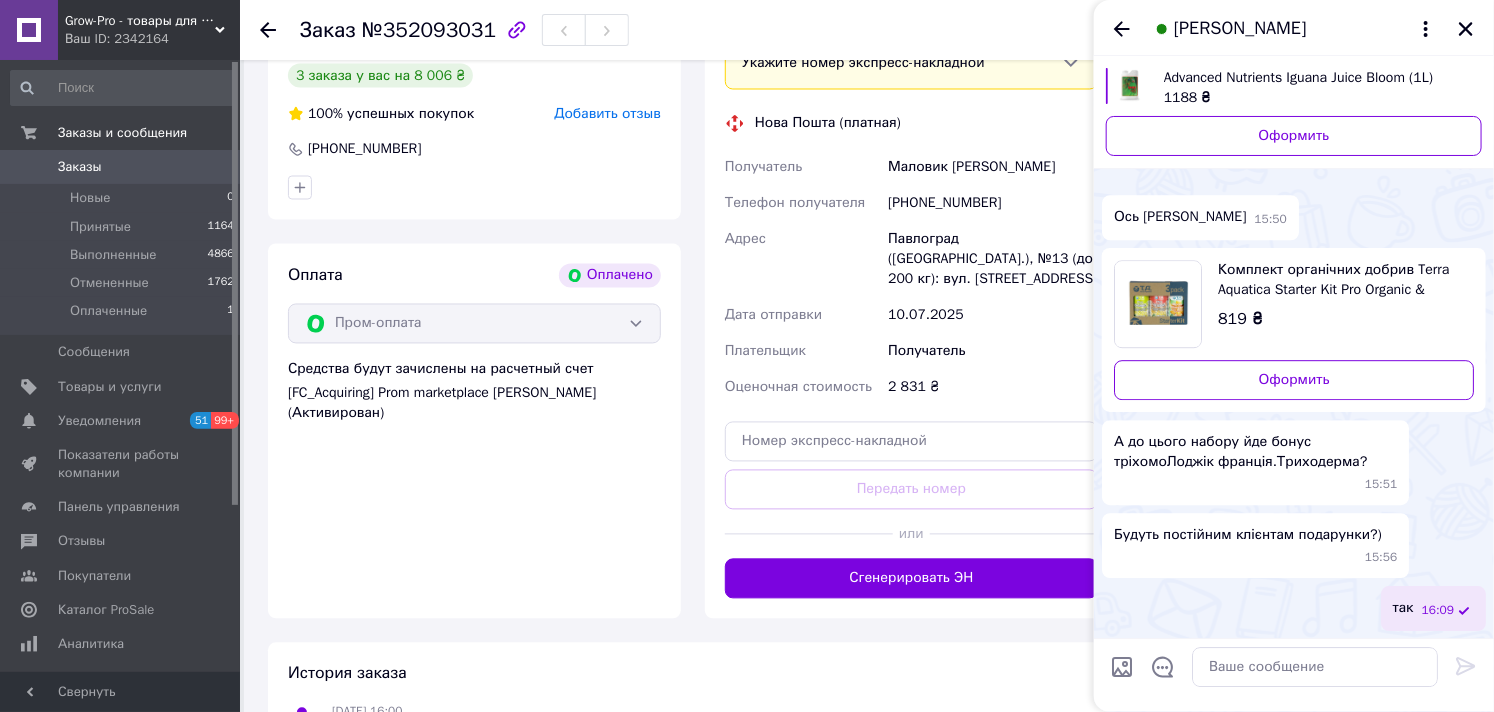 scroll, scrollTop: 3466, scrollLeft: 0, axis: vertical 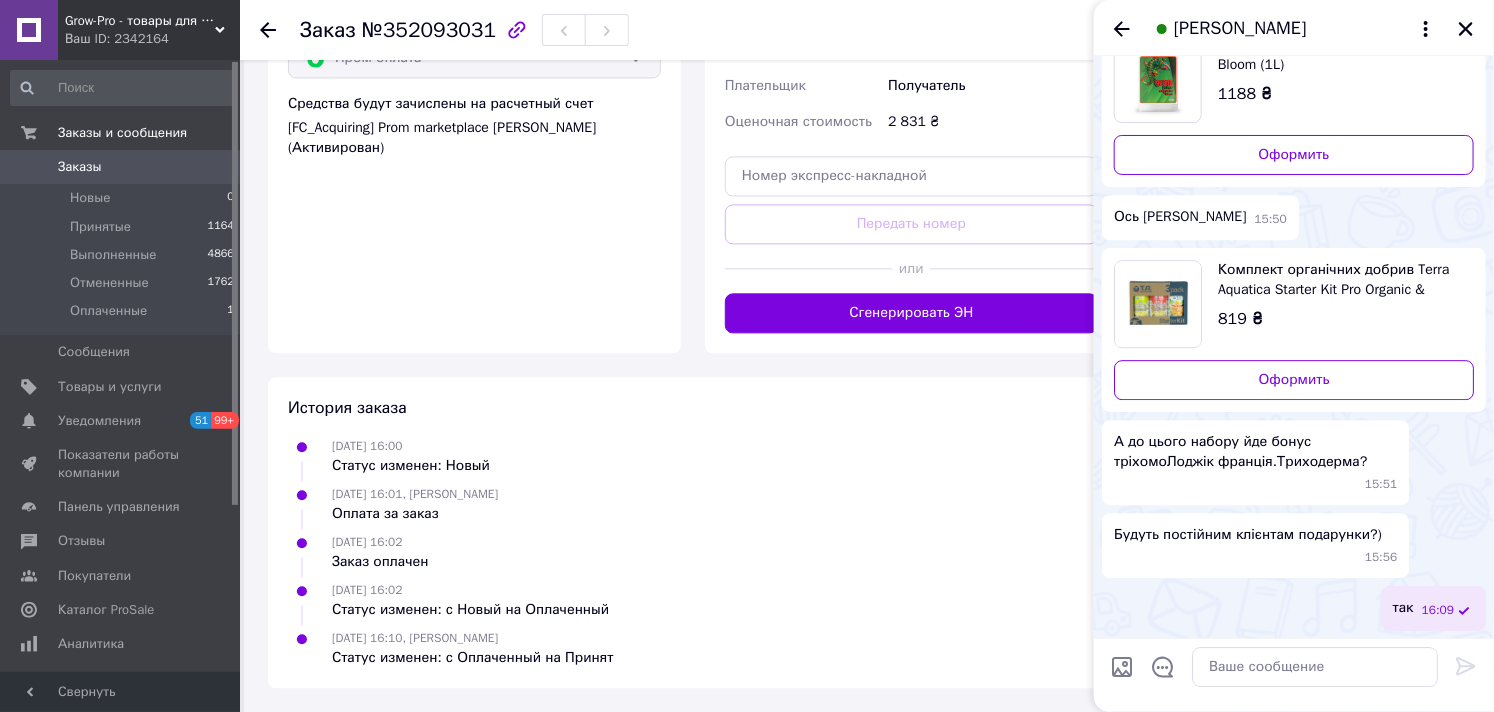 click on "Заказы" at bounding box center [121, 167] 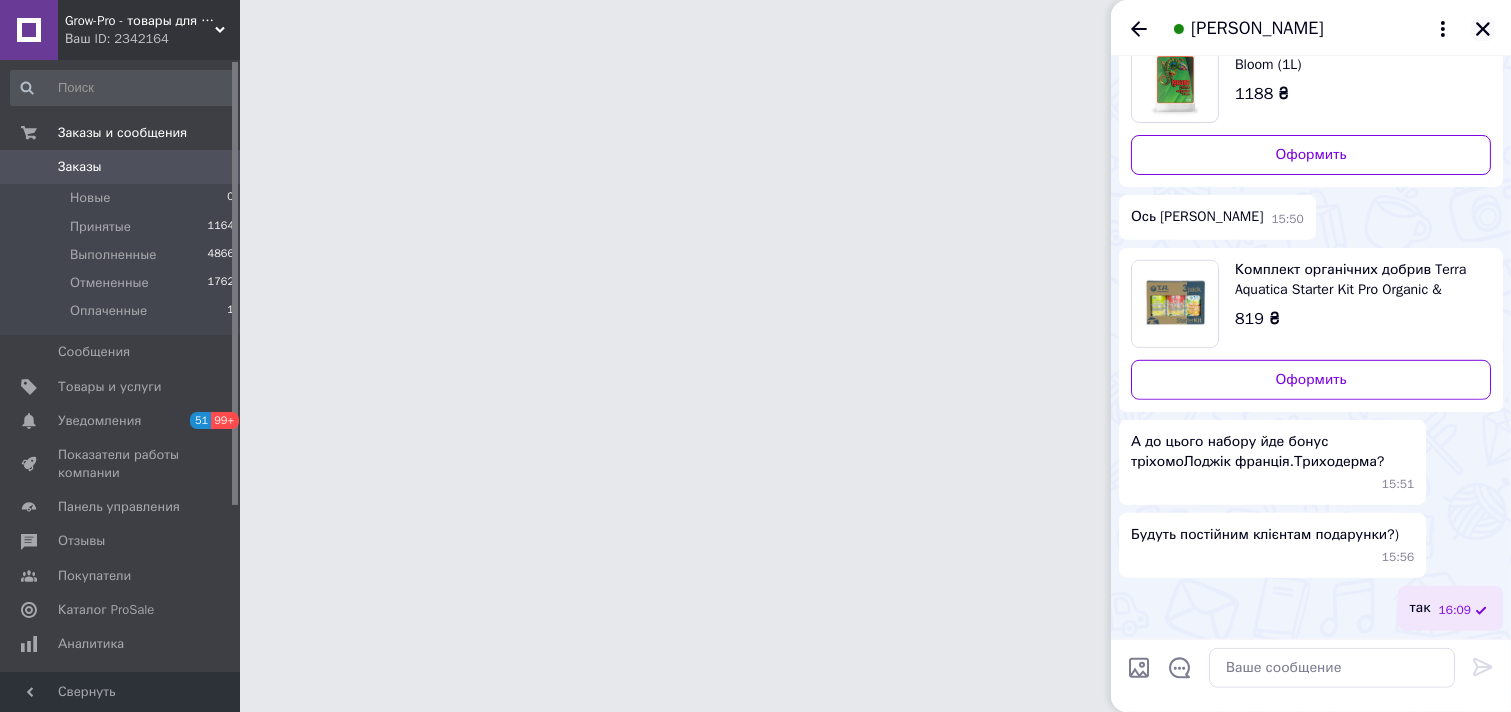 click 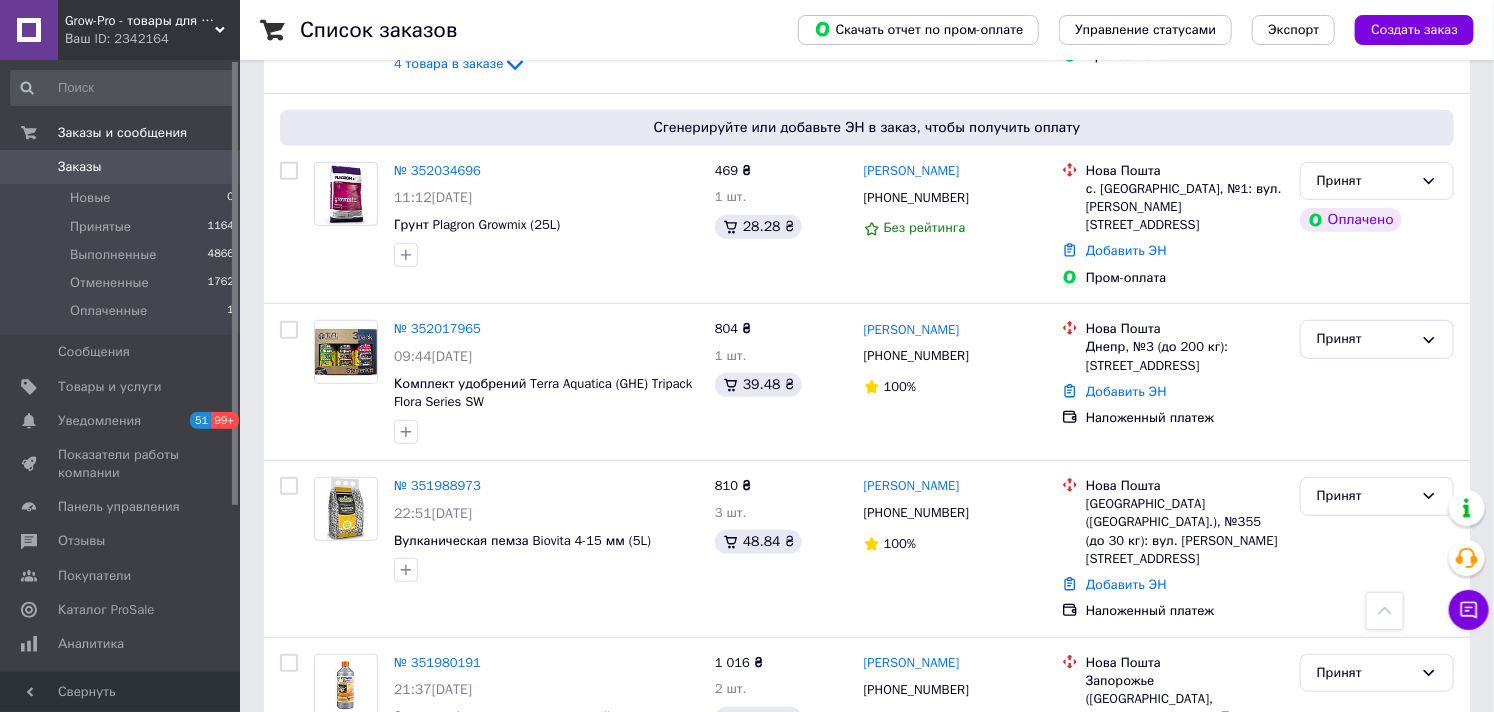 scroll, scrollTop: 66, scrollLeft: 0, axis: vertical 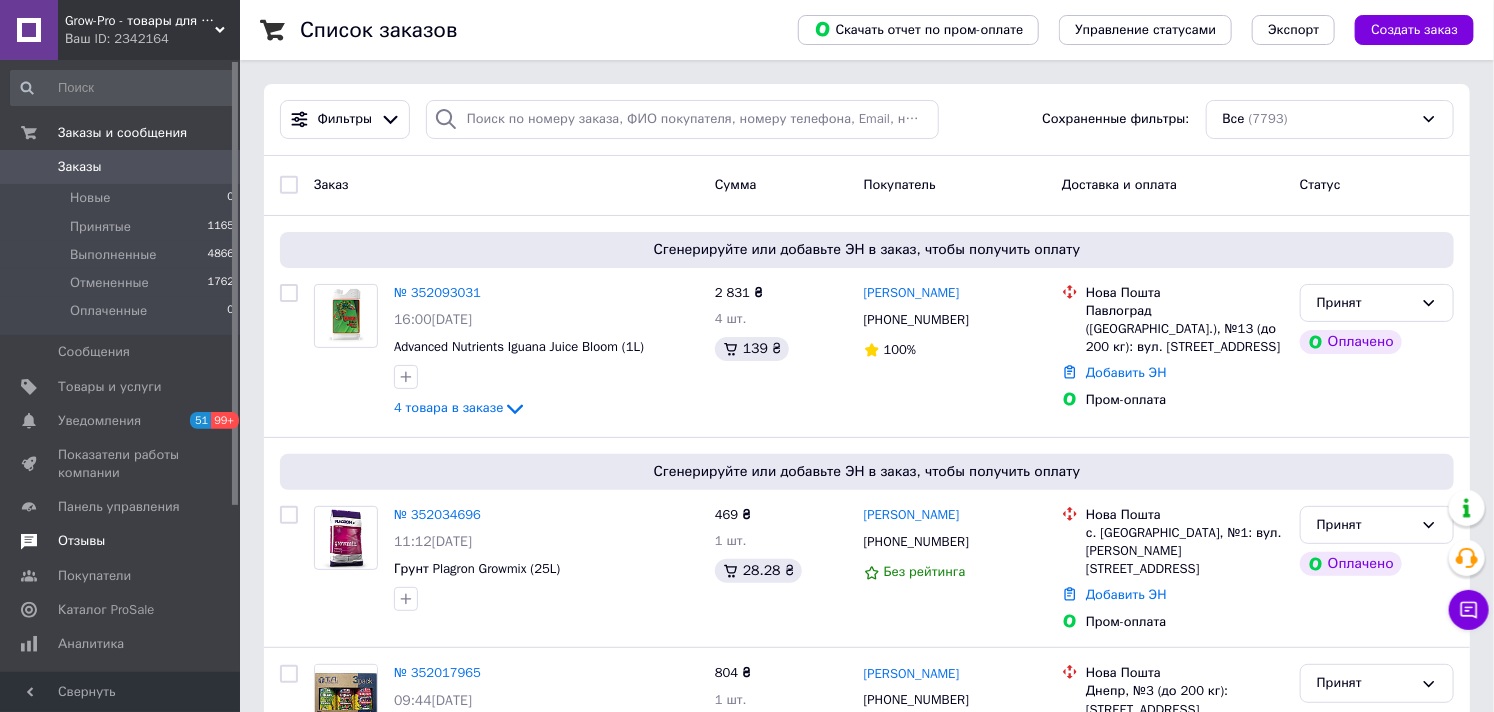 click on "Отзывы" at bounding box center (81, 541) 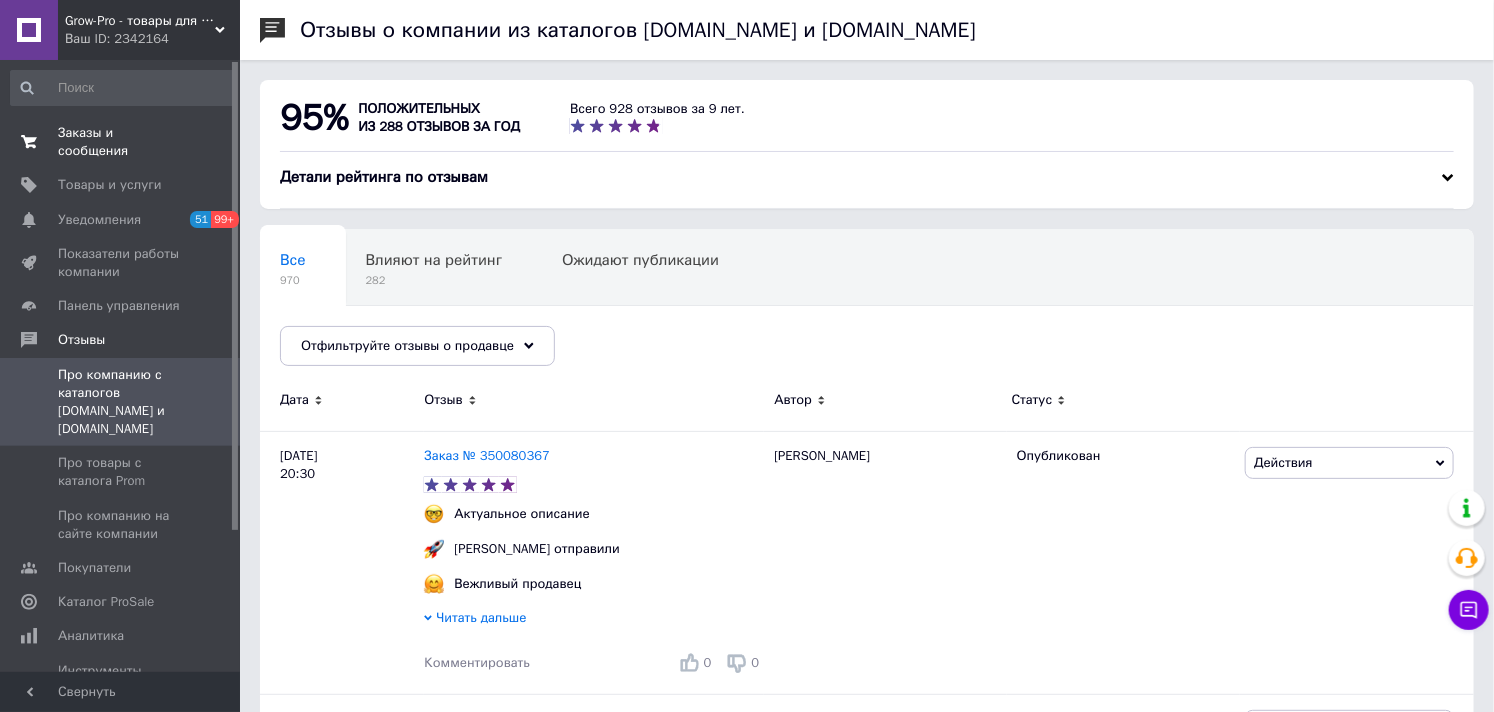 click on "Заказы и сообщения" at bounding box center [121, 142] 